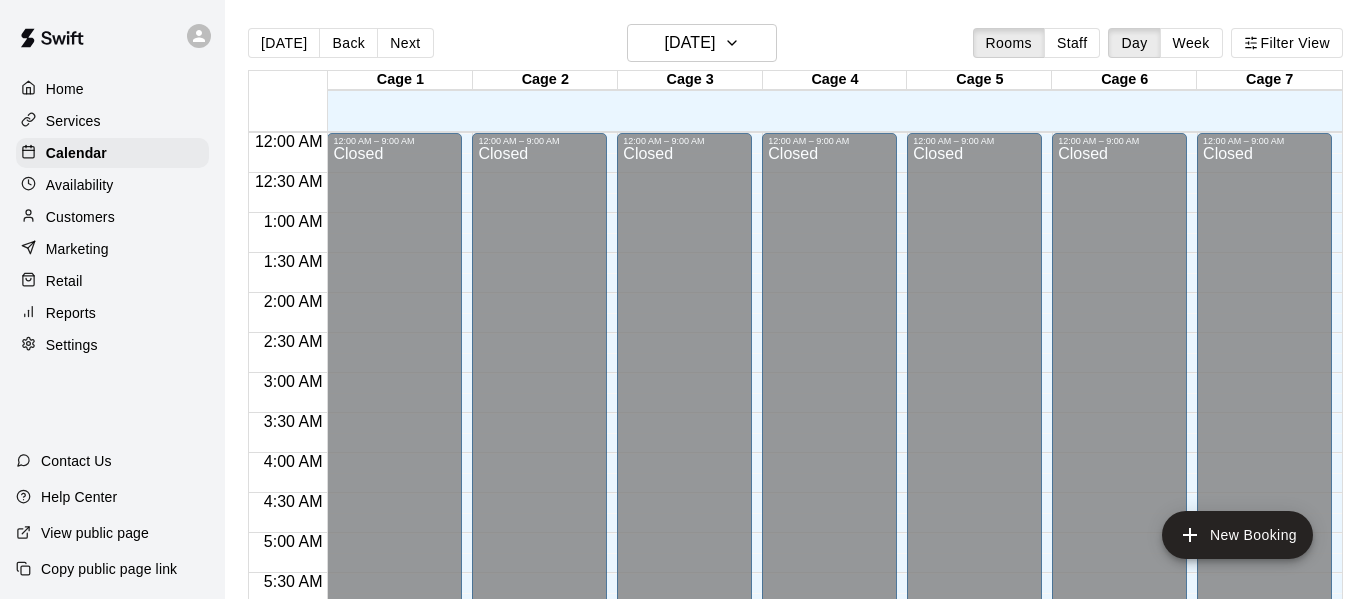 scroll, scrollTop: 0, scrollLeft: 0, axis: both 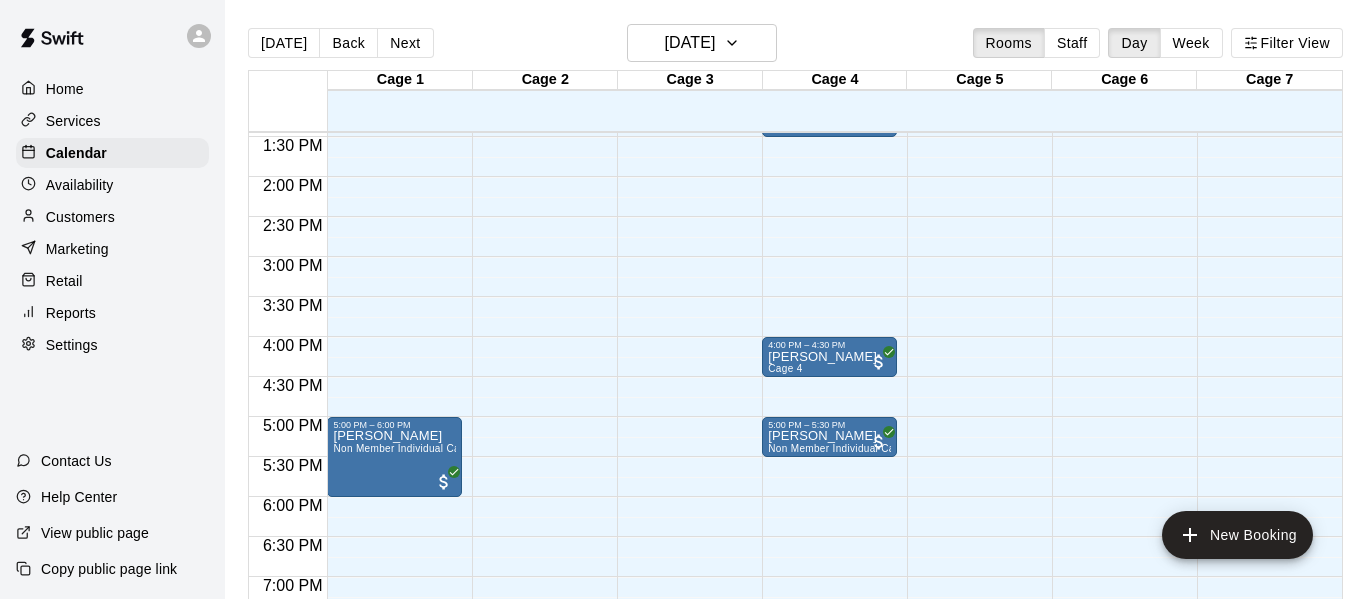 click on "Services" at bounding box center [73, 121] 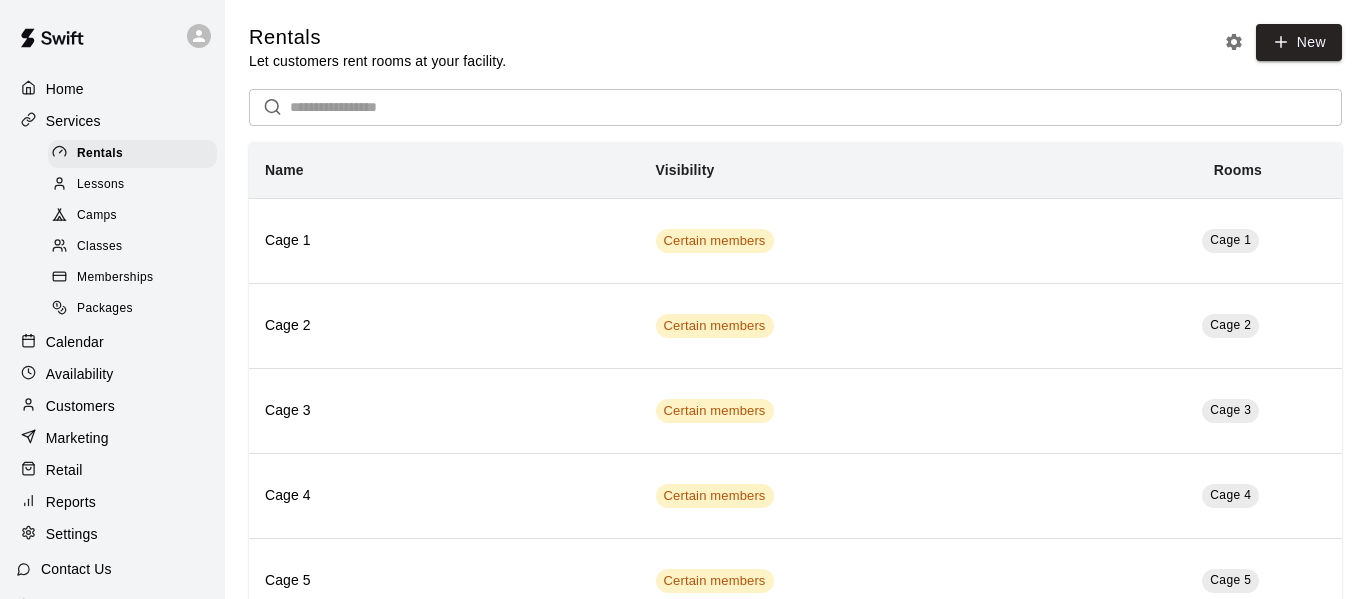 click on "Camps" at bounding box center [97, 216] 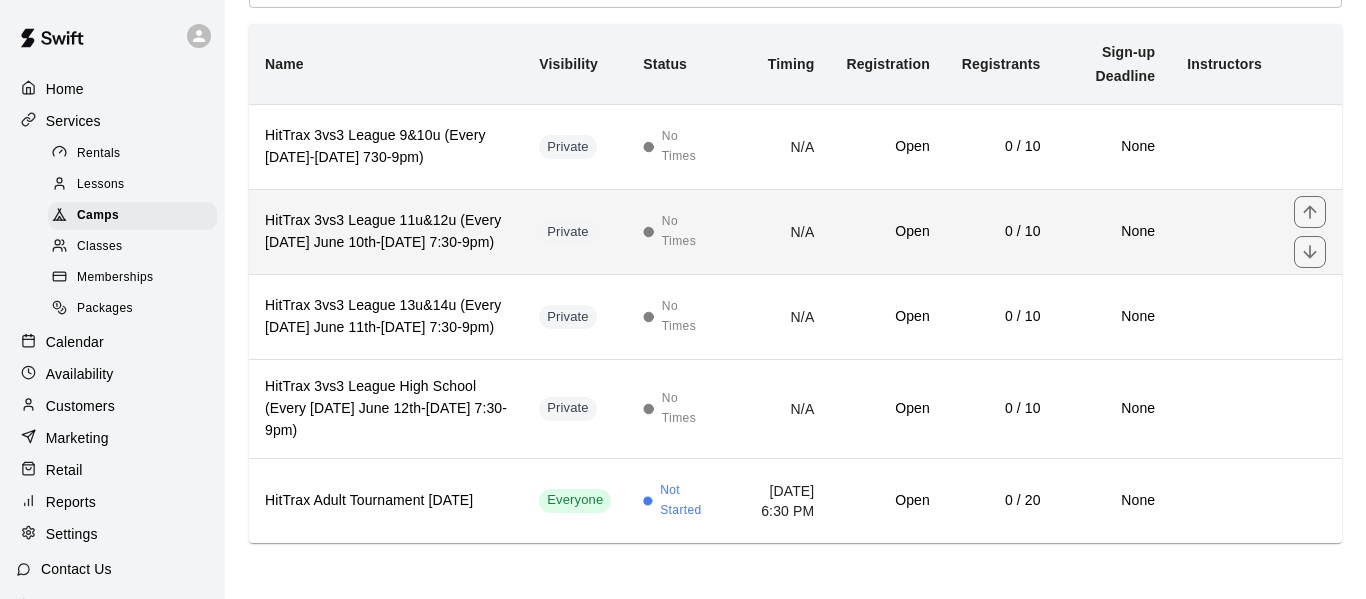 scroll, scrollTop: 208, scrollLeft: 0, axis: vertical 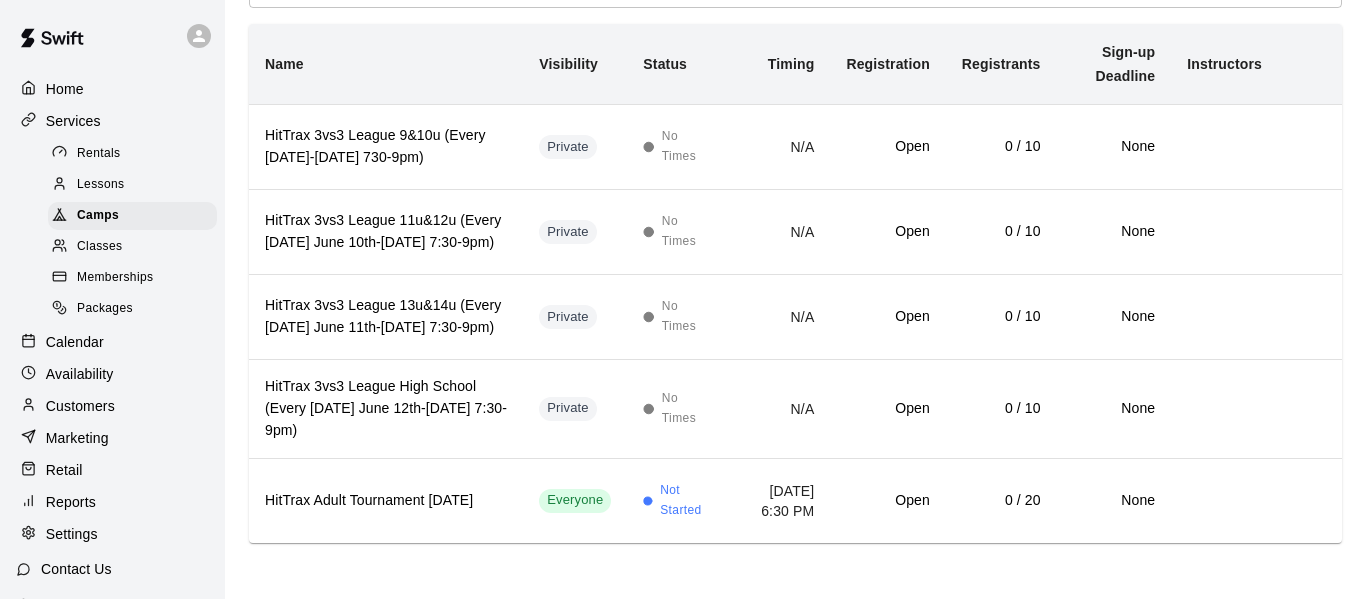 click on "Classes" at bounding box center (99, 247) 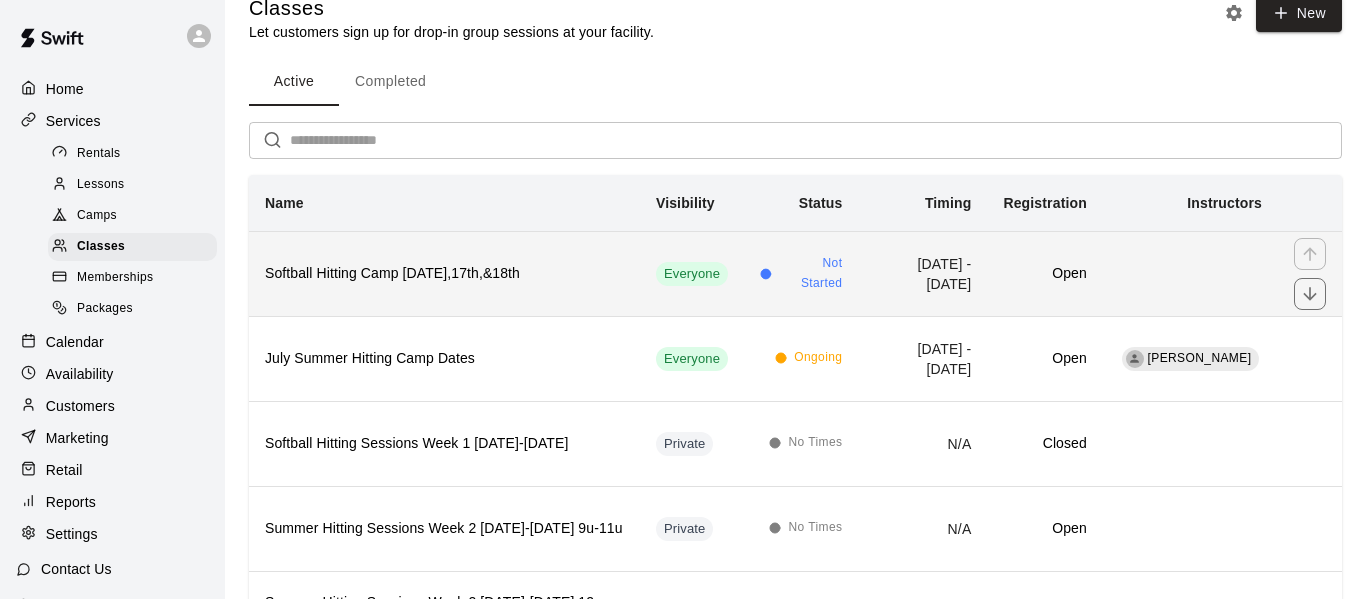 scroll, scrollTop: 9, scrollLeft: 0, axis: vertical 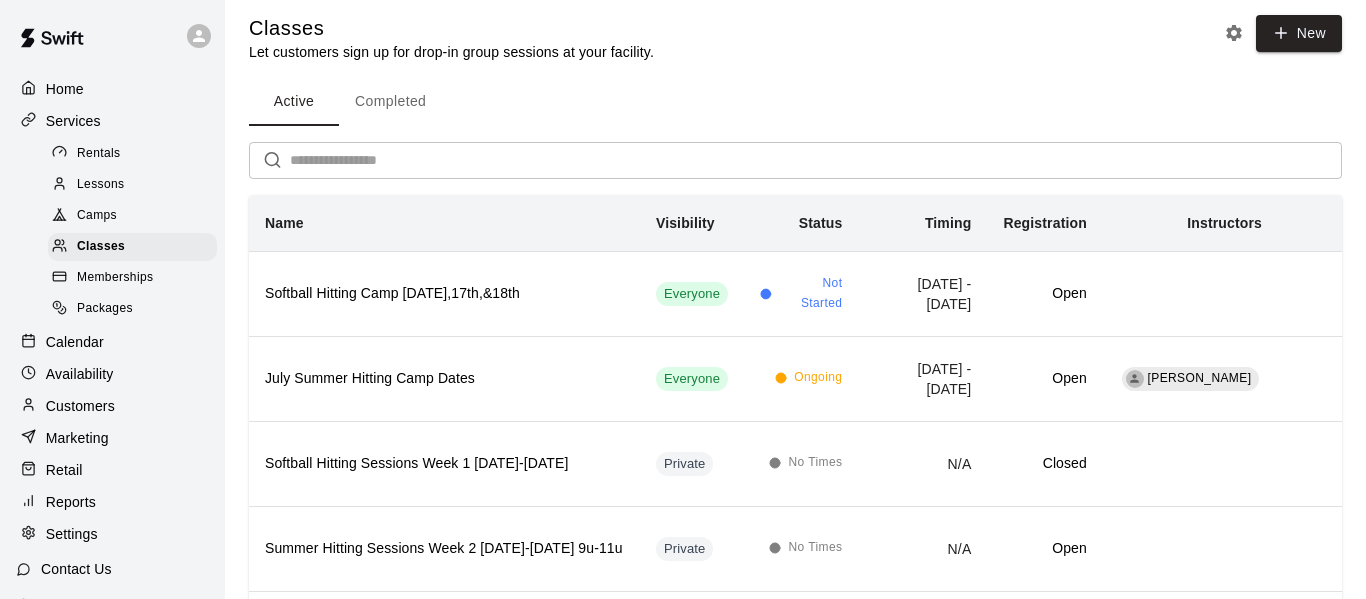 click on "Camps" at bounding box center [132, 216] 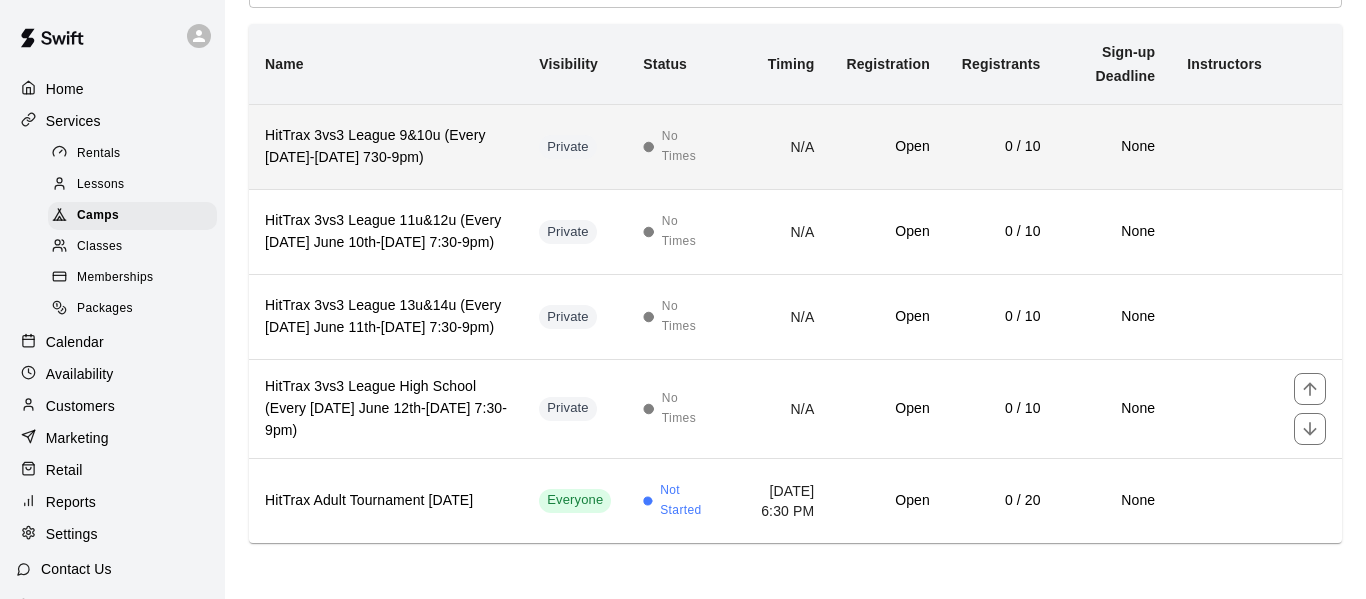 scroll, scrollTop: 208, scrollLeft: 0, axis: vertical 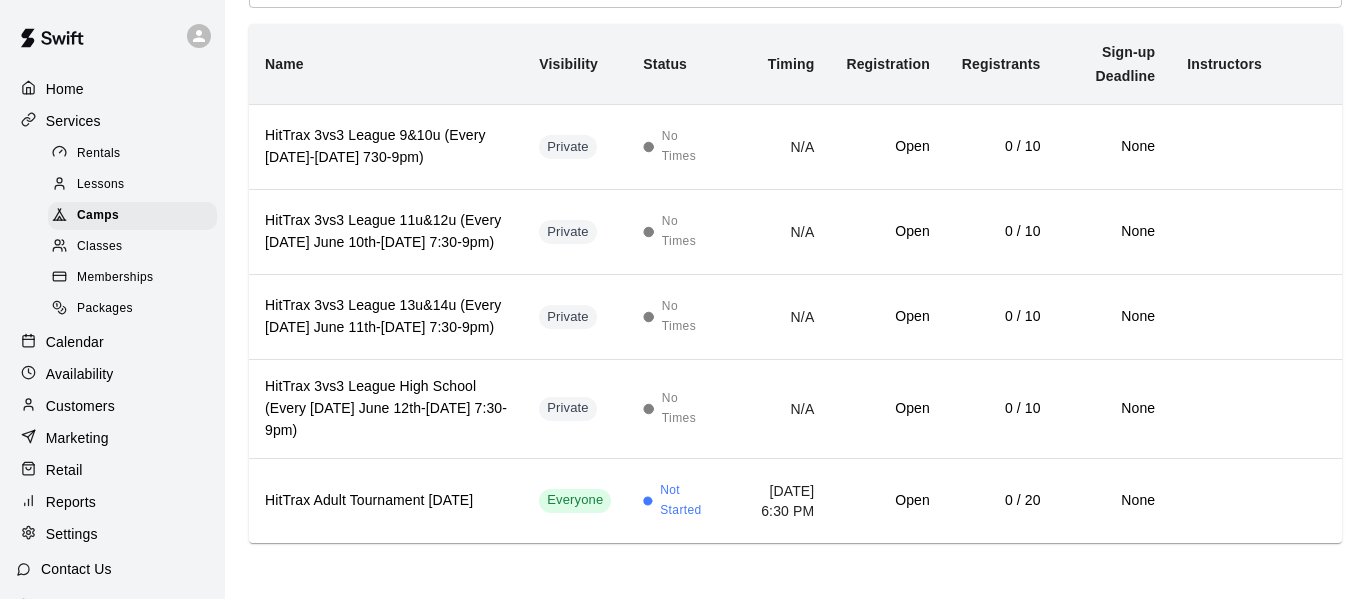 click on "Classes" at bounding box center [132, 247] 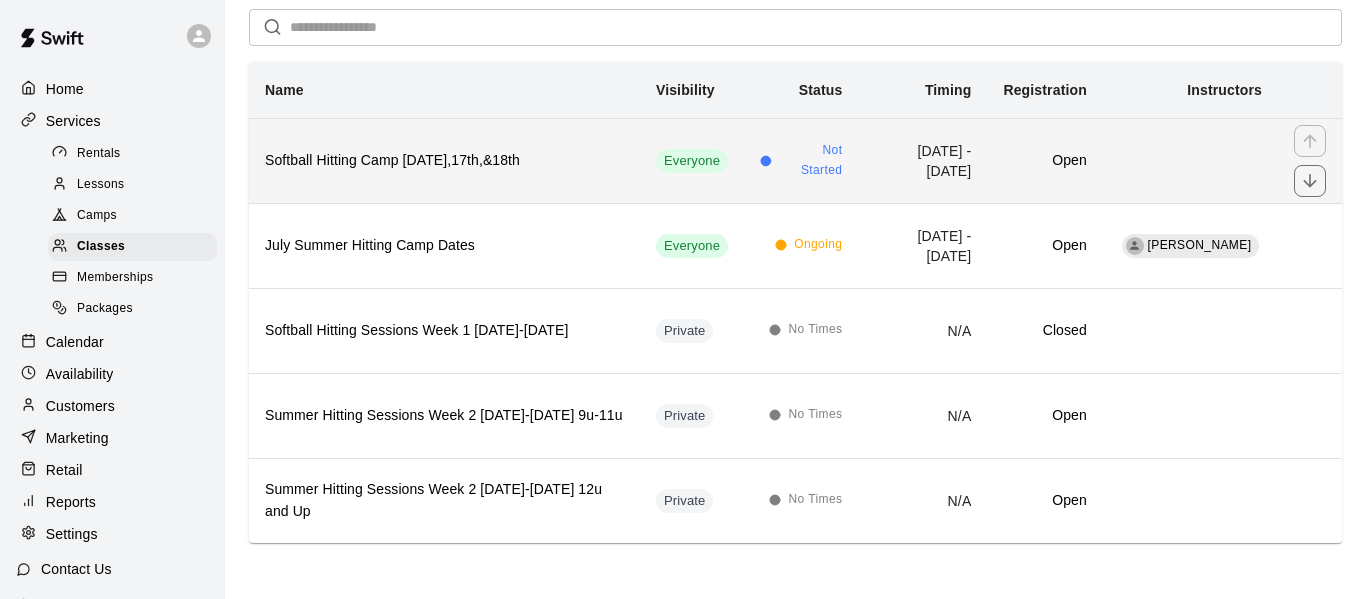scroll, scrollTop: 0, scrollLeft: 0, axis: both 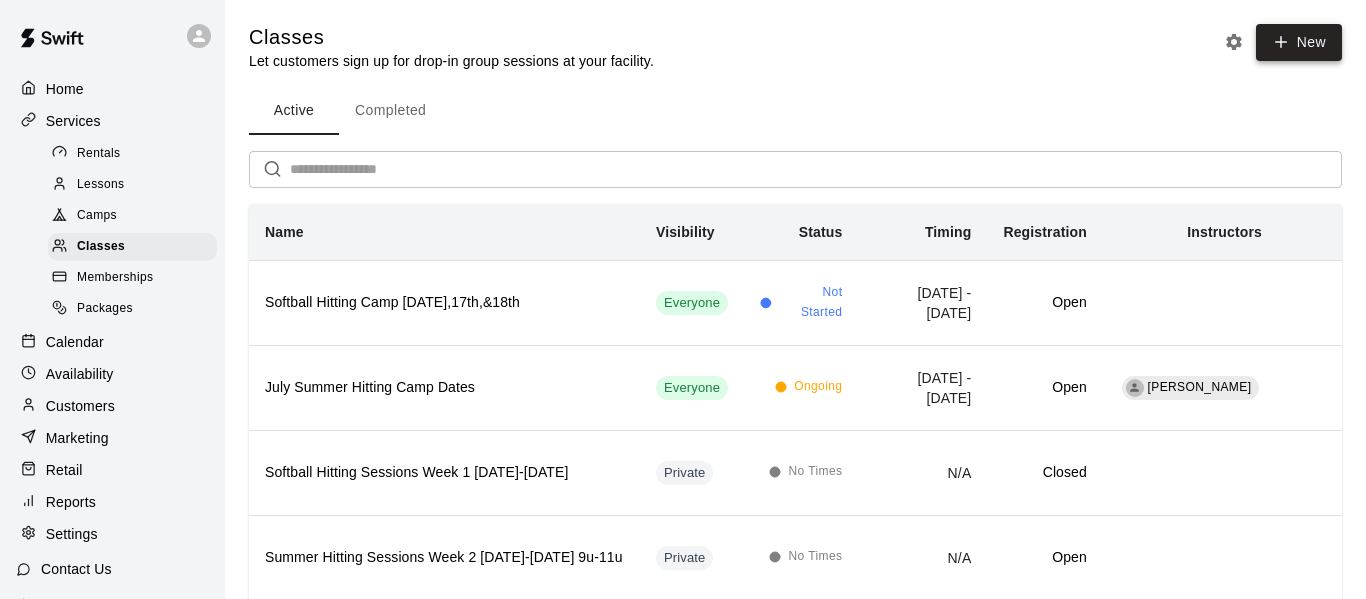 click 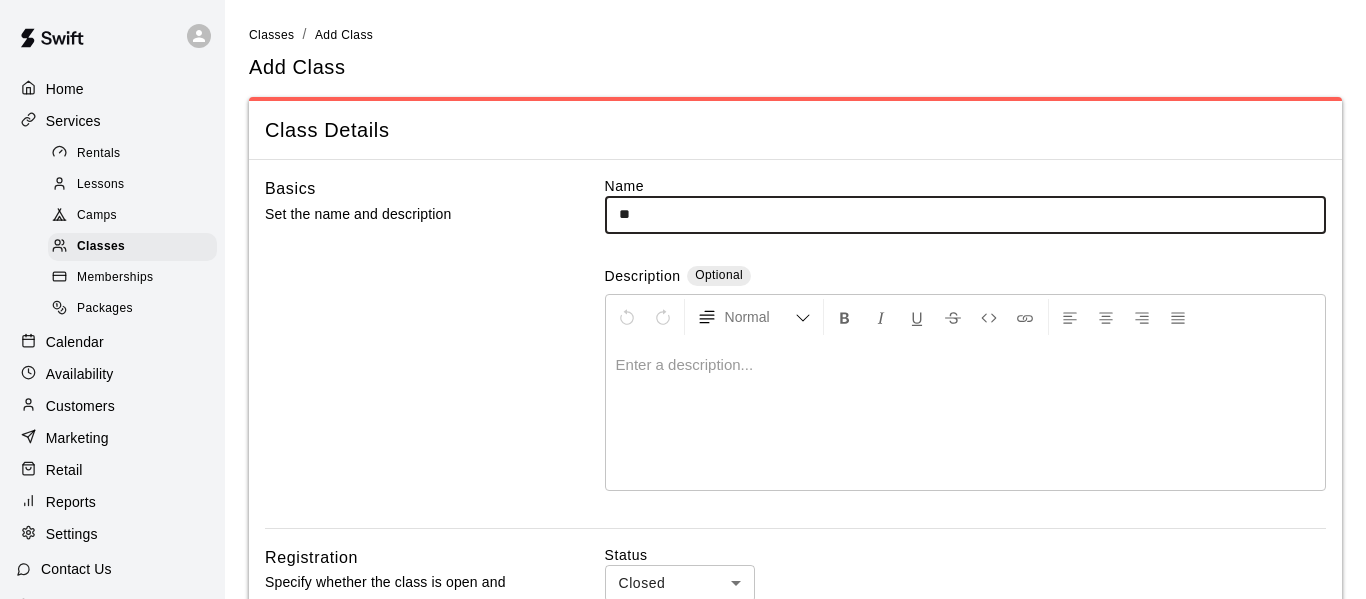 type on "*" 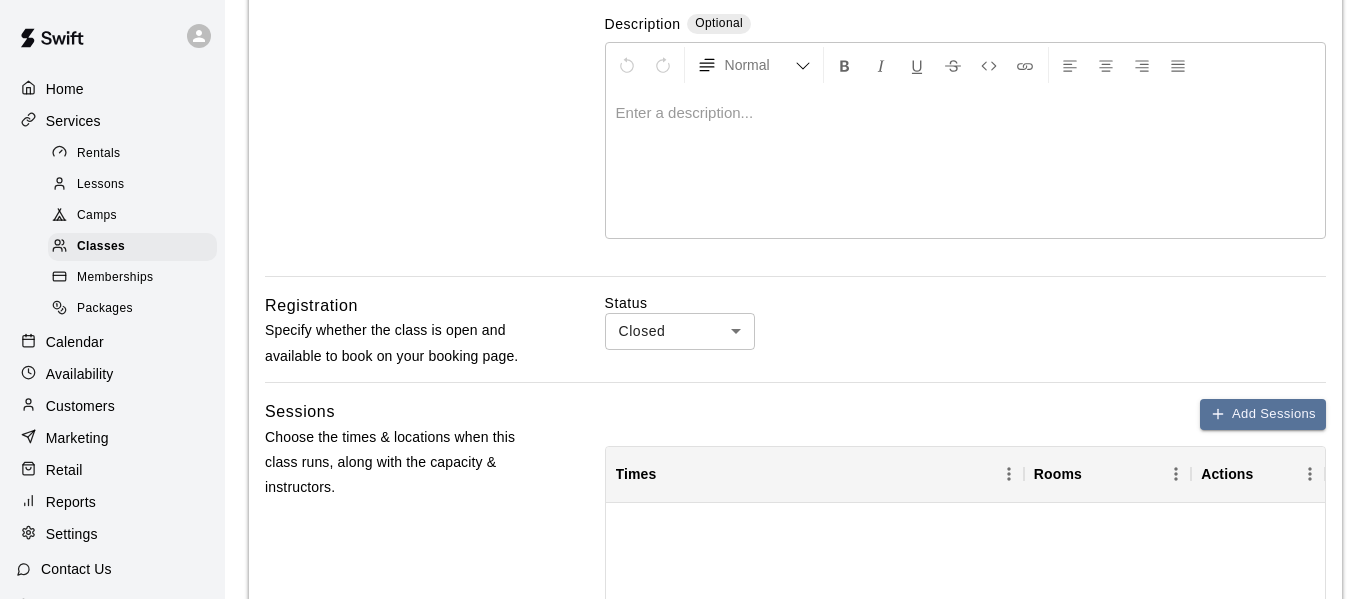 scroll, scrollTop: 0, scrollLeft: 0, axis: both 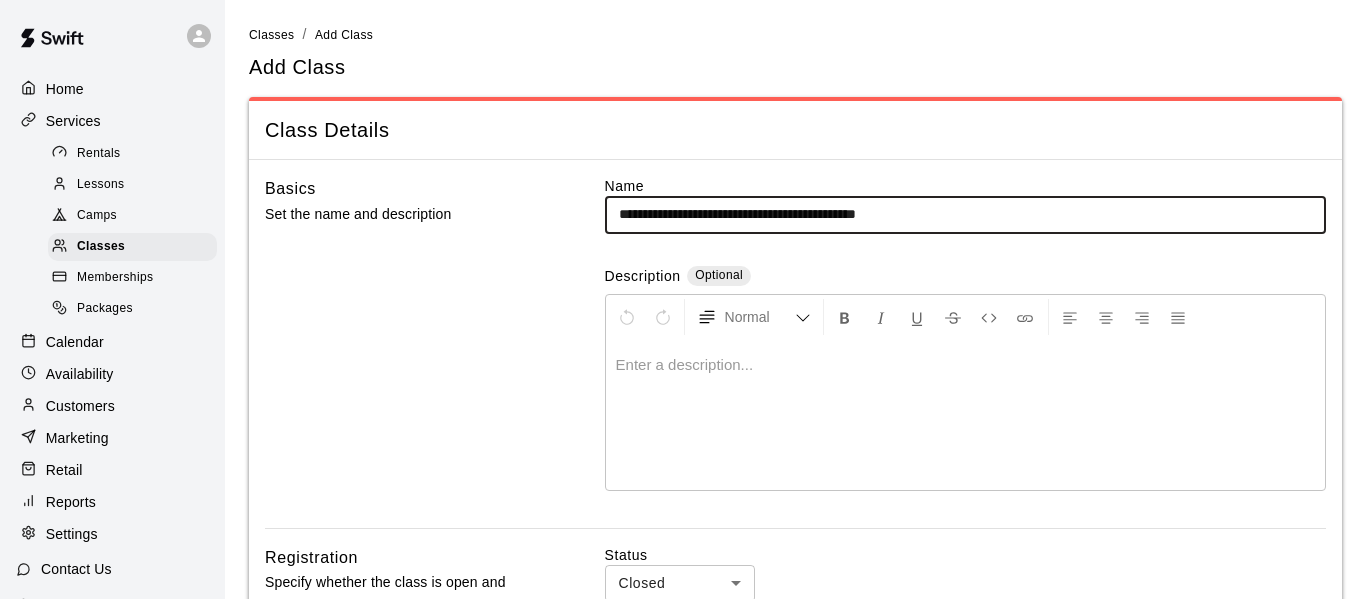 type on "**********" 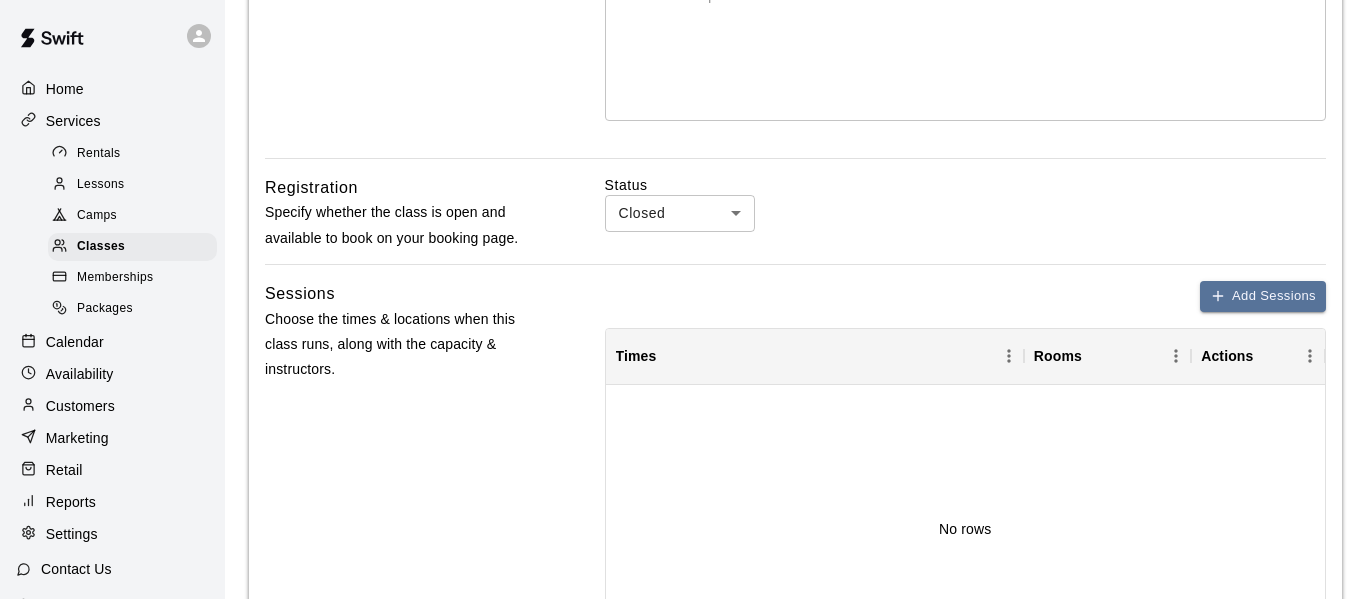 scroll, scrollTop: 511, scrollLeft: 0, axis: vertical 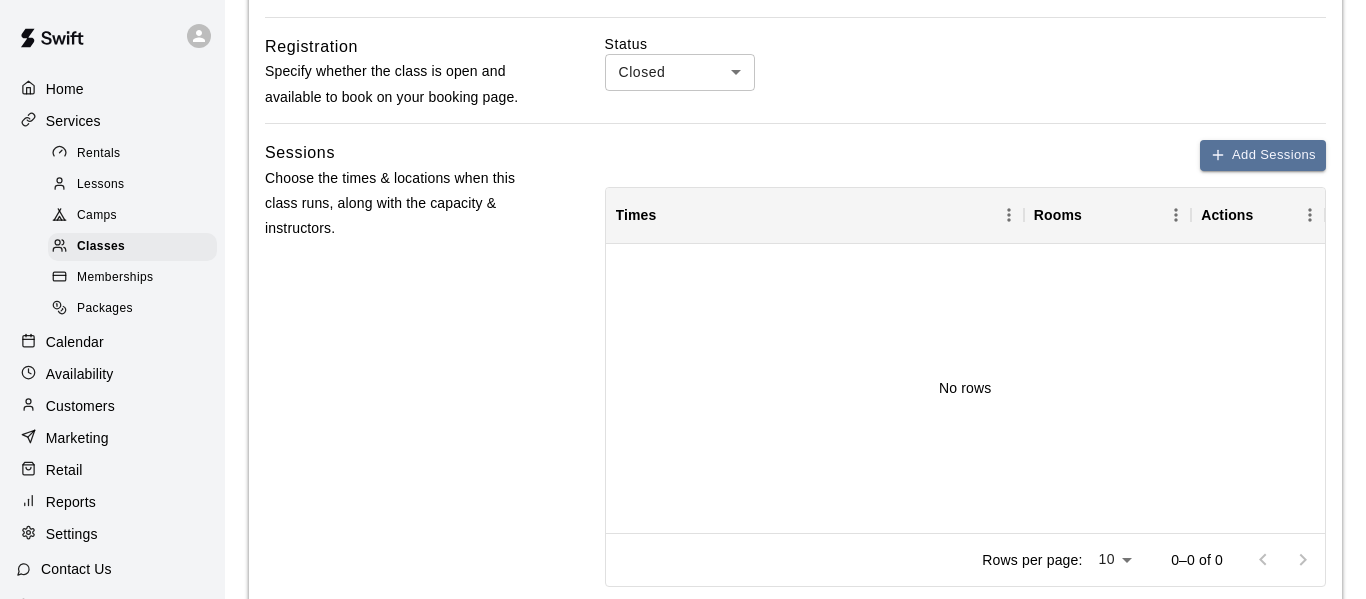 click on "**********" at bounding box center (683, 247) 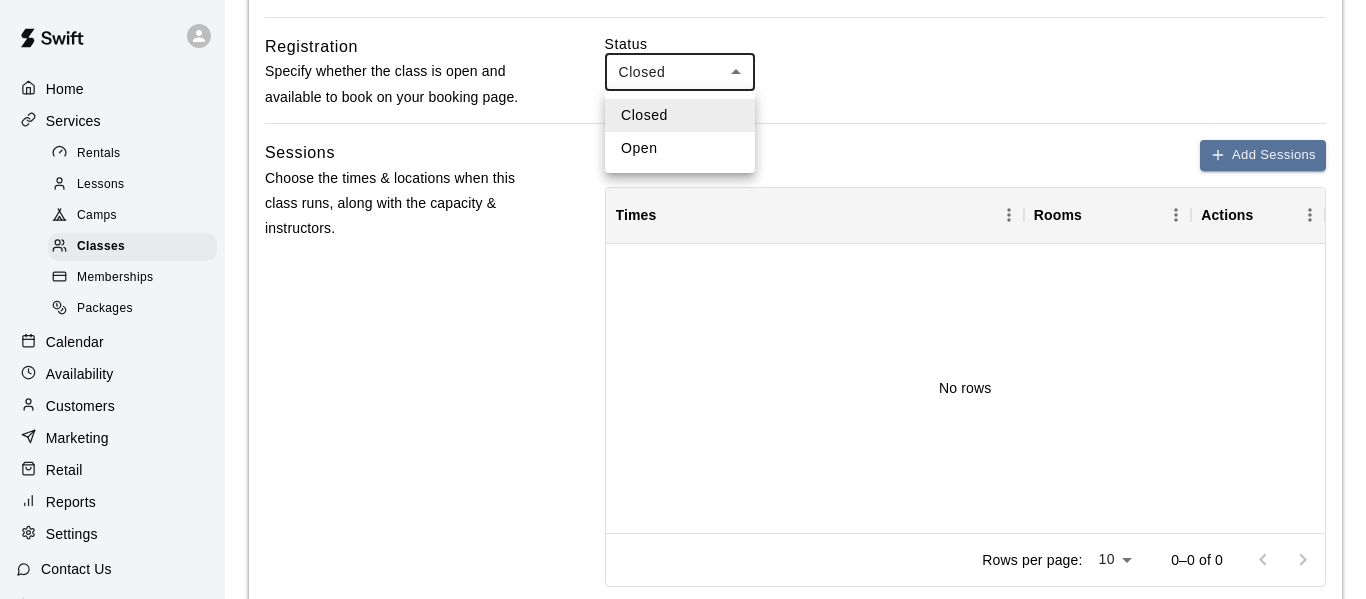 click on "Open" at bounding box center [680, 148] 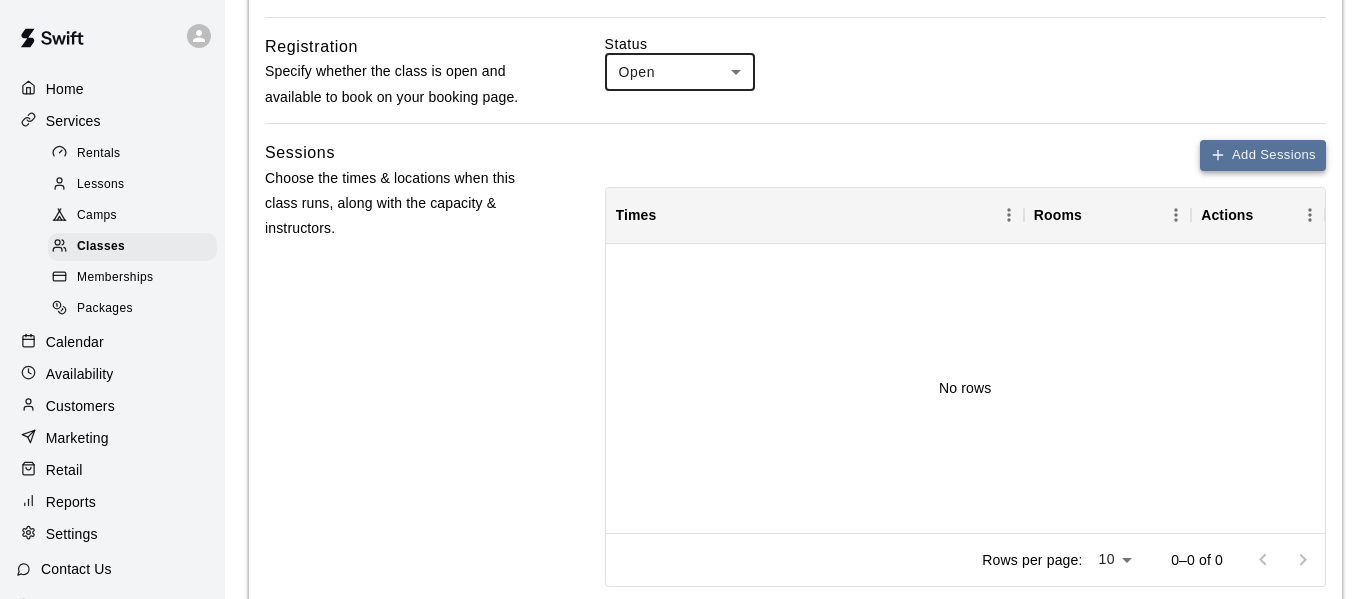 click on "Add Sessions" at bounding box center [1263, 155] 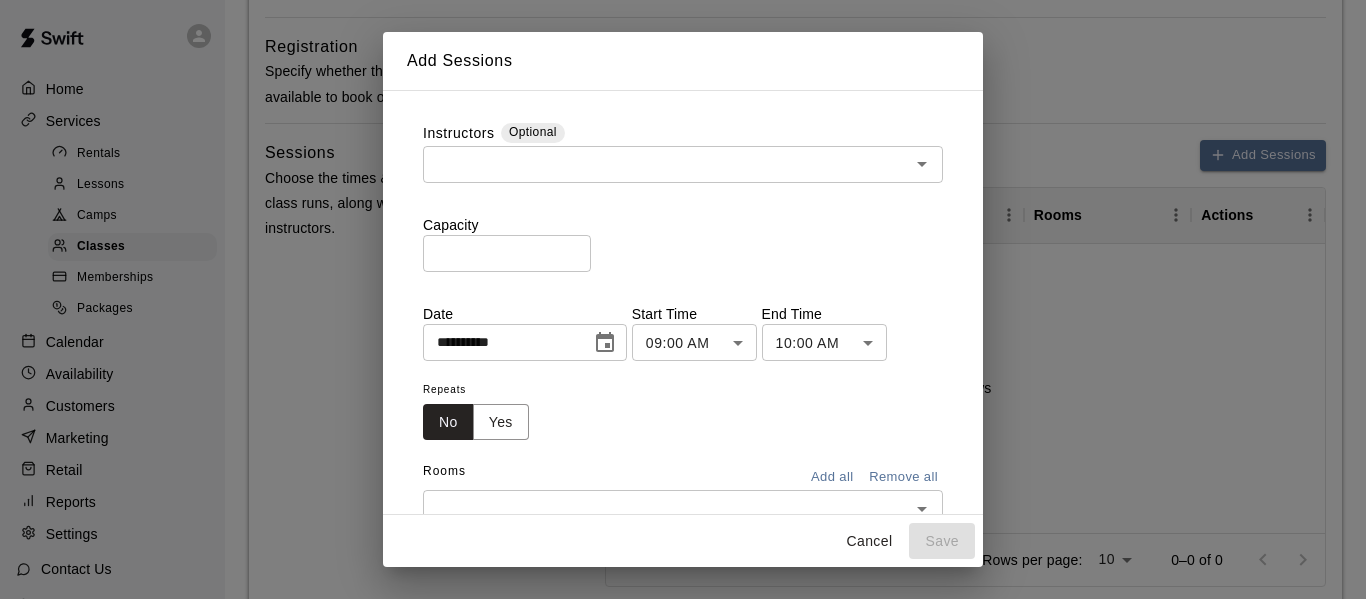 click on "**********" at bounding box center (683, 247) 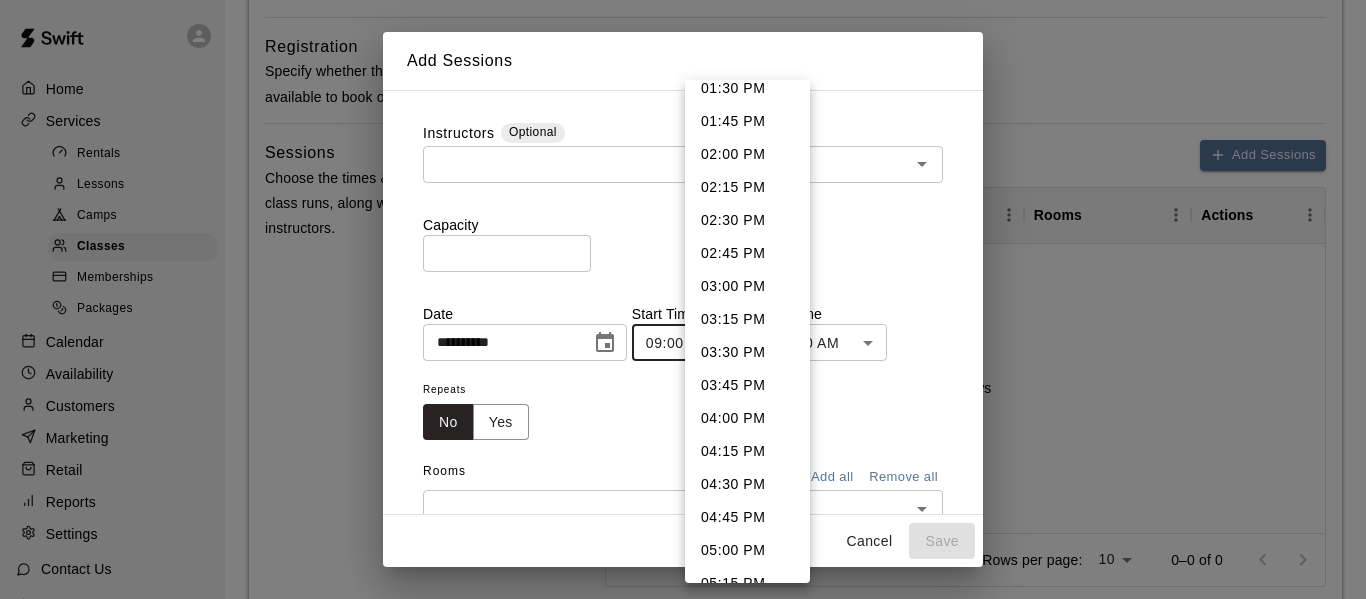 scroll, scrollTop: 1796, scrollLeft: 0, axis: vertical 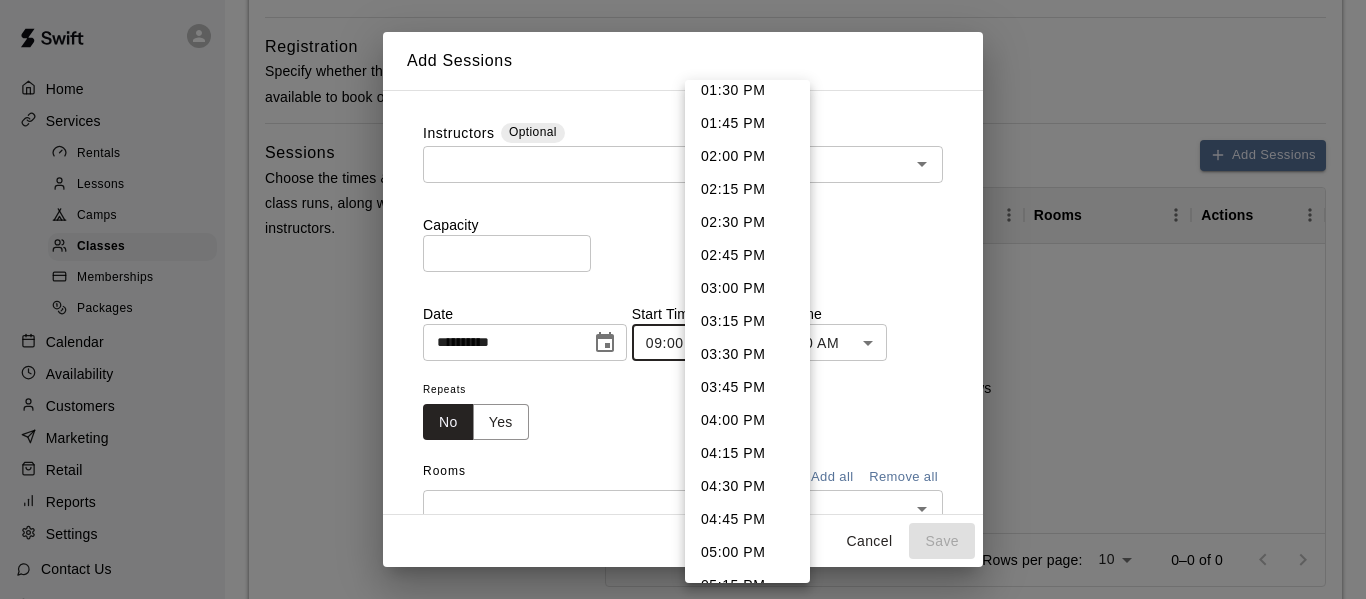 click on "04:00 PM" at bounding box center (747, 420) 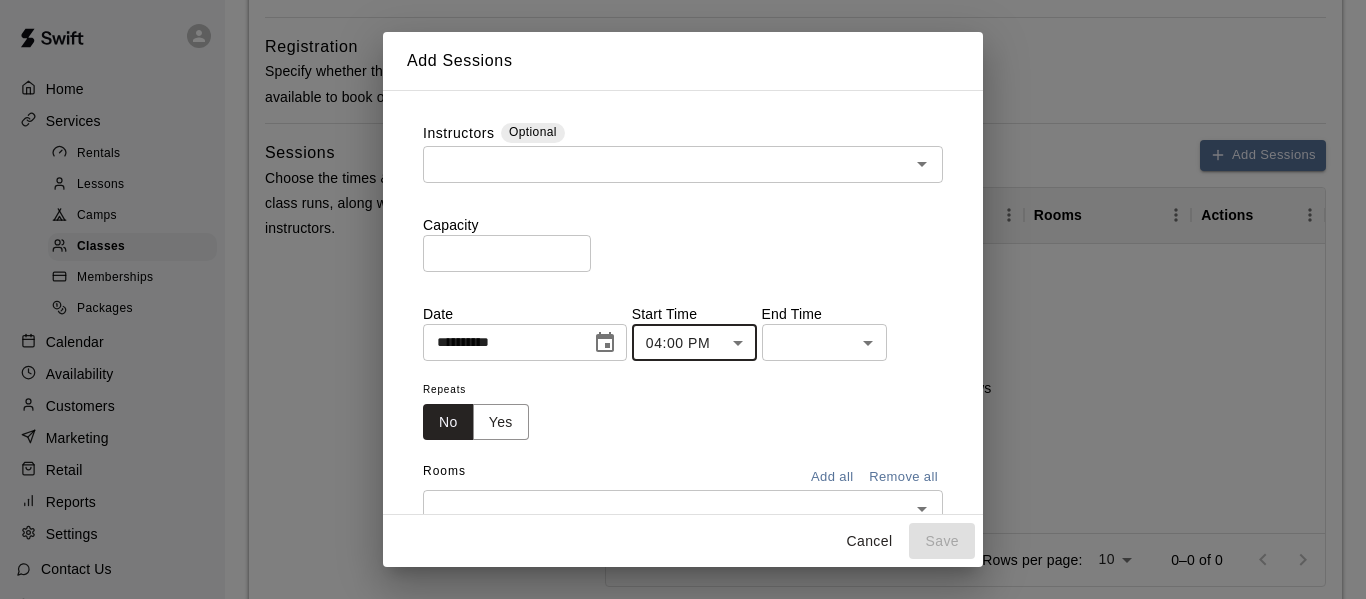 click on "**********" at bounding box center (683, 247) 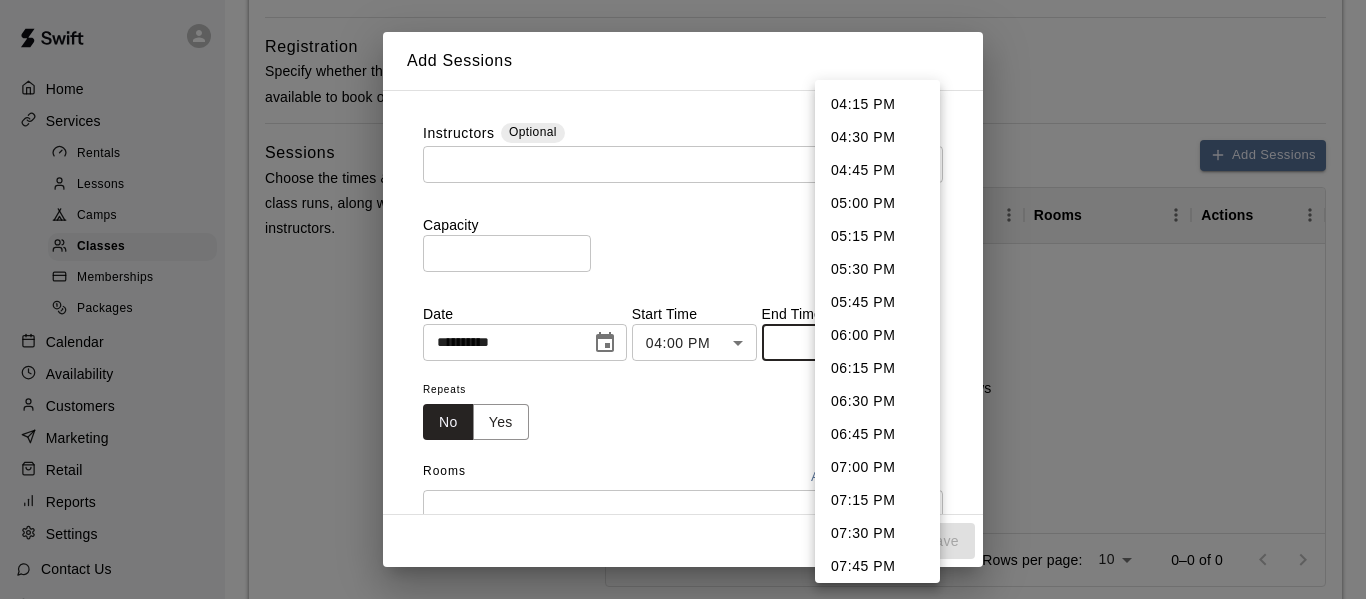 click on "06:00 PM" at bounding box center (877, 335) 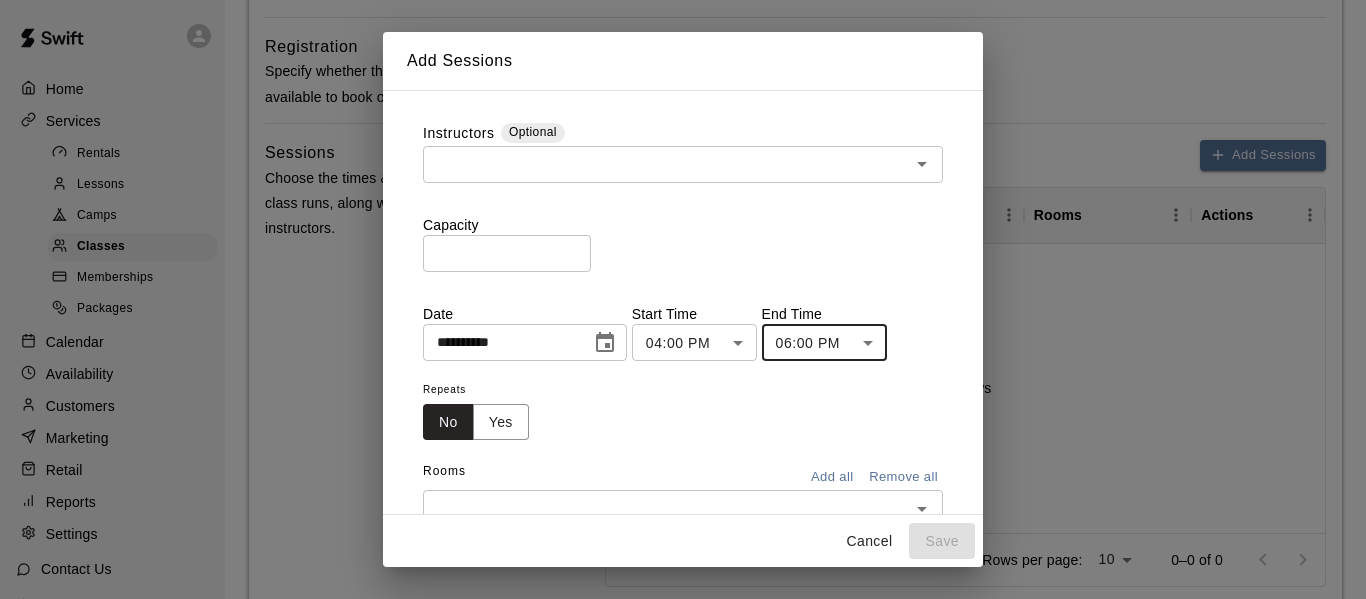 click 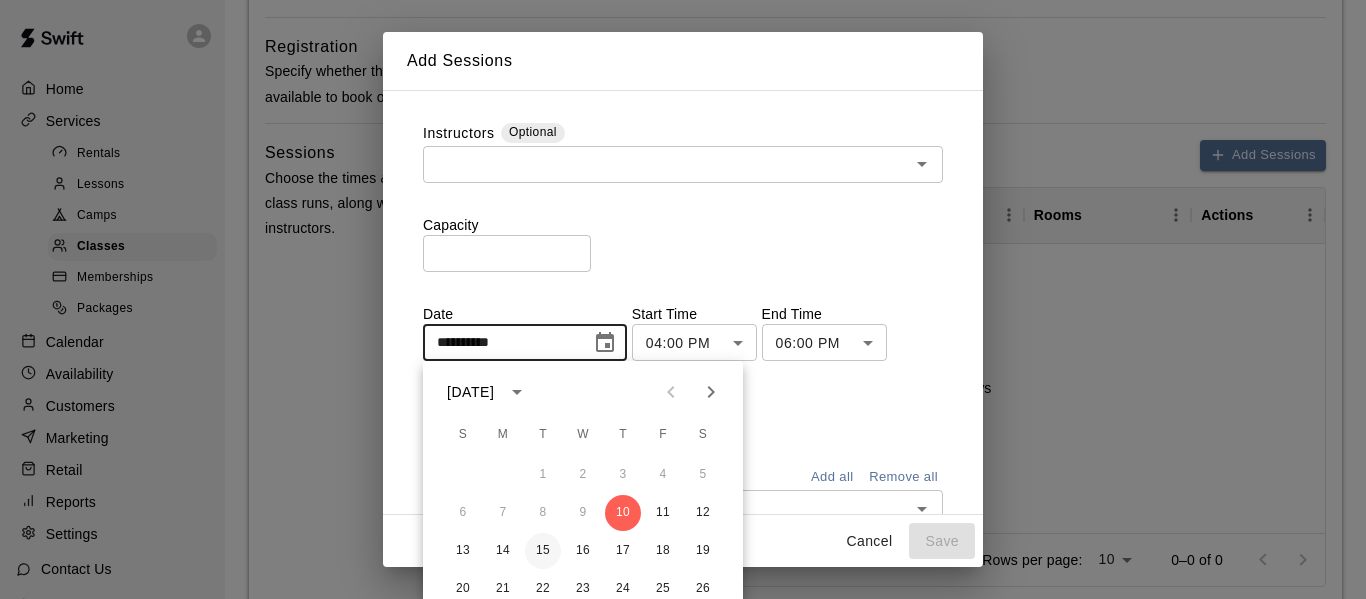 click on "15" at bounding box center (543, 551) 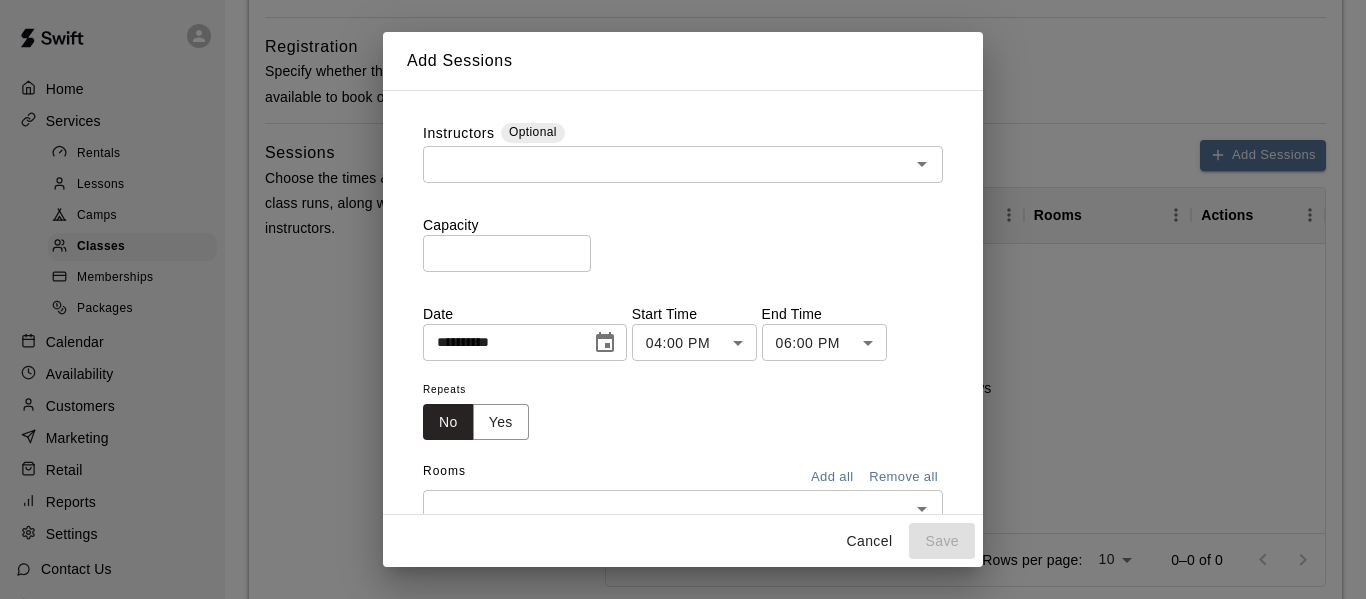 click on "*" at bounding box center [507, 253] 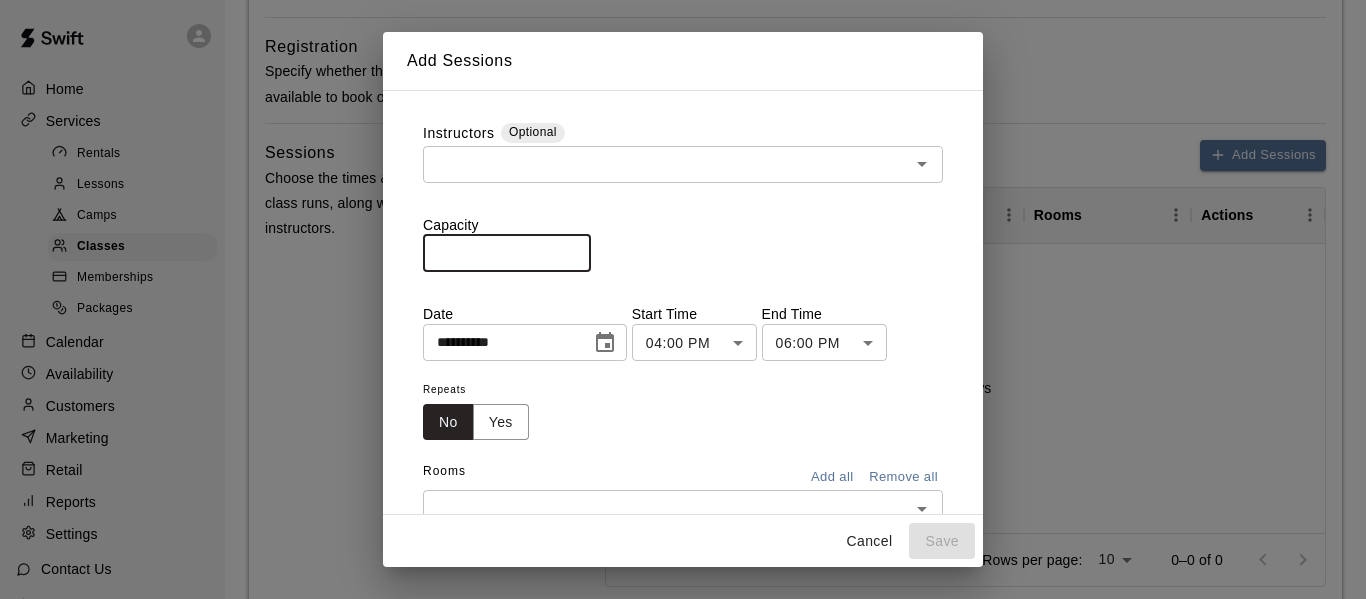 click on "*" at bounding box center [507, 253] 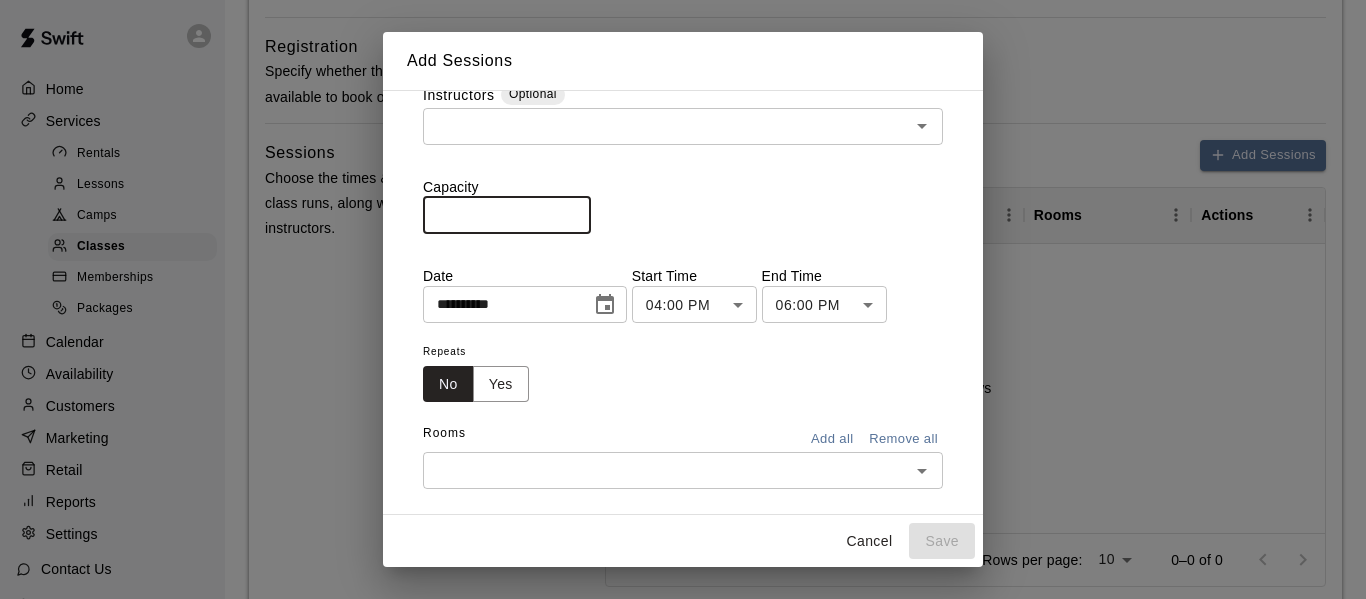 scroll, scrollTop: 0, scrollLeft: 0, axis: both 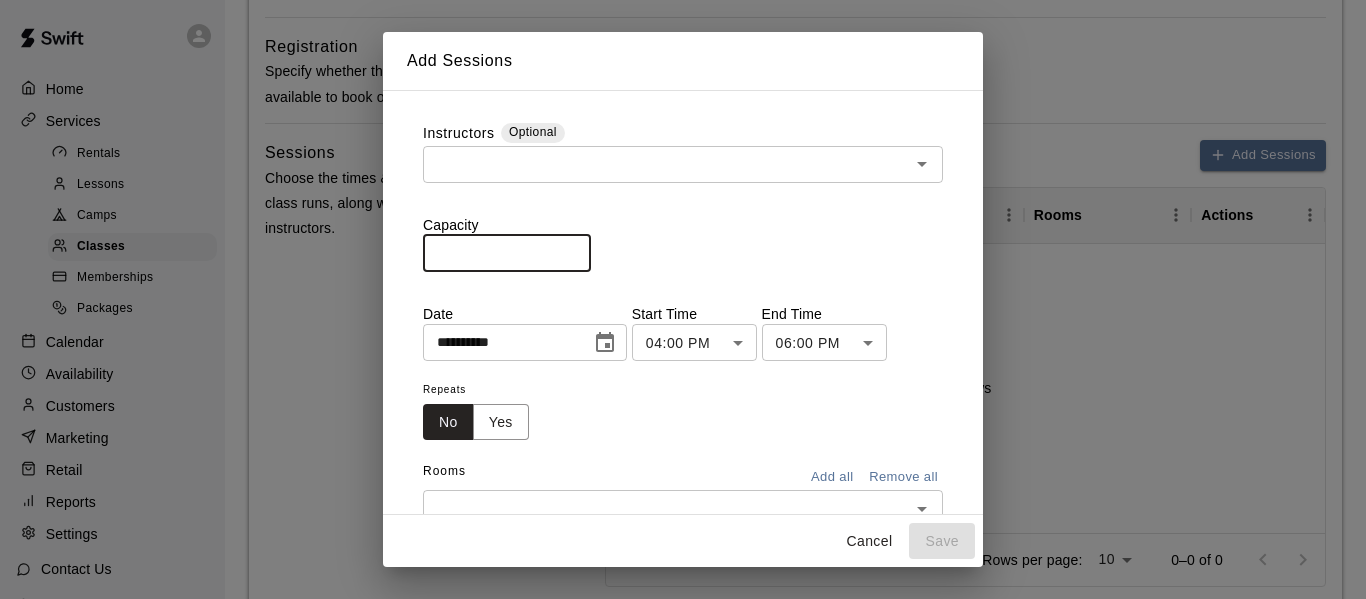 click at bounding box center (666, 164) 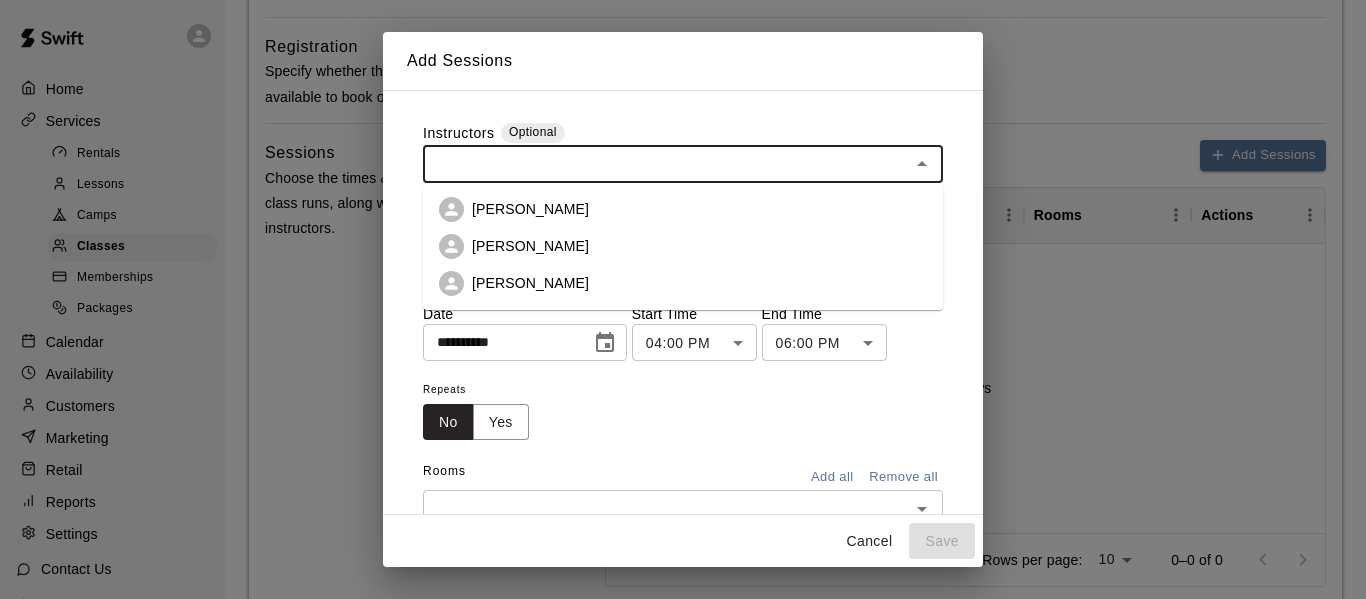 click on "Add Sessions" at bounding box center [683, 61] 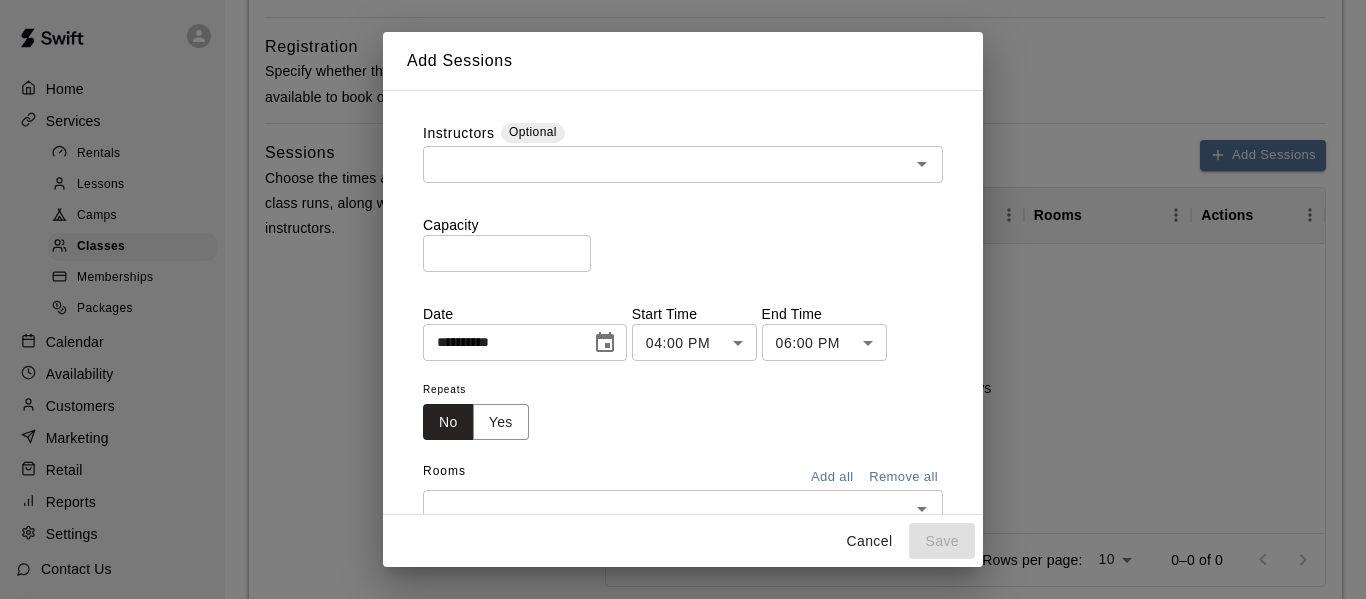 scroll, scrollTop: 69, scrollLeft: 0, axis: vertical 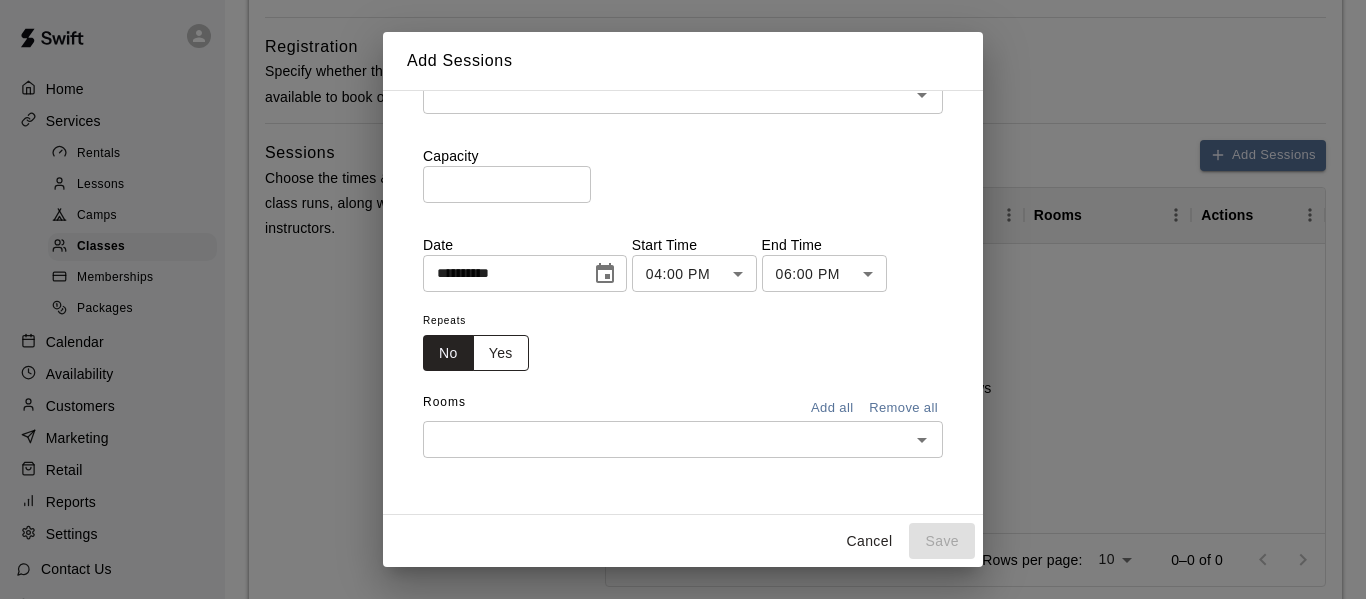 click on "Yes" at bounding box center (501, 353) 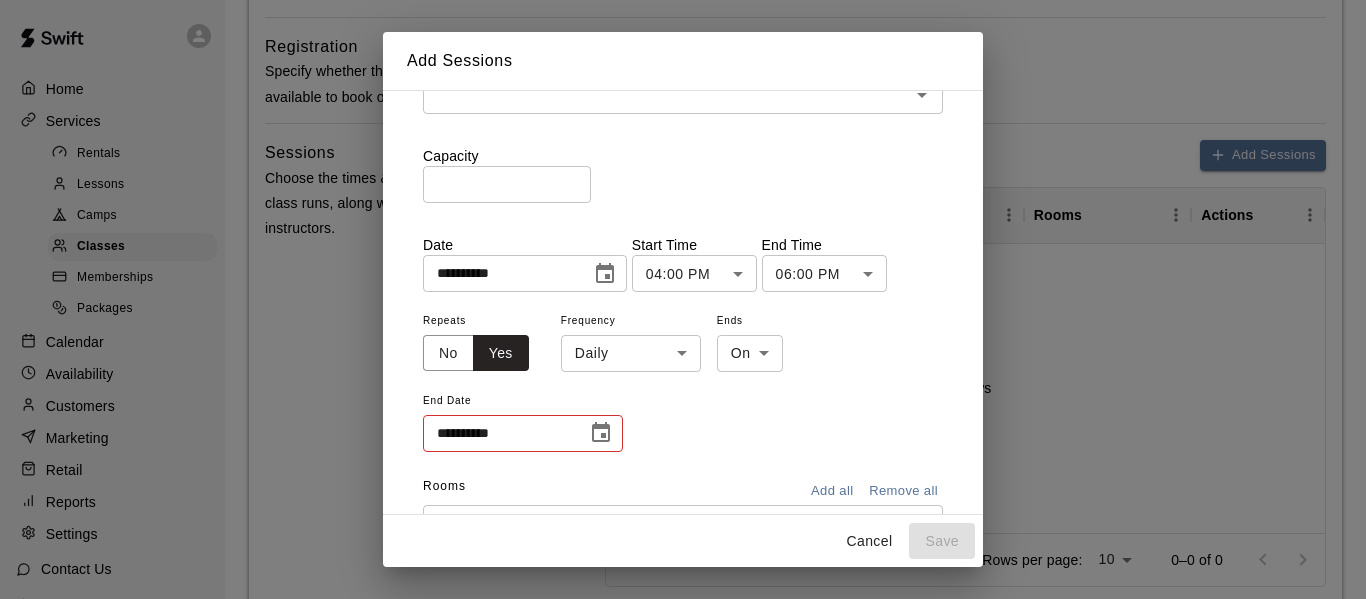 click 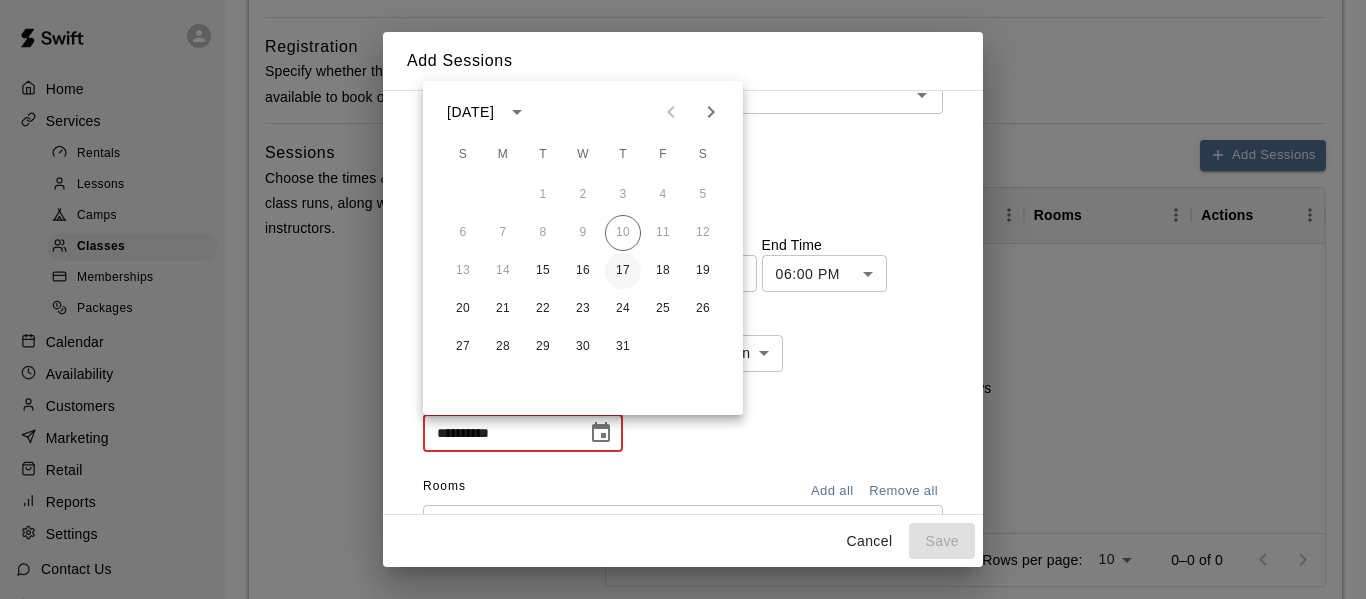 click on "17" at bounding box center [623, 271] 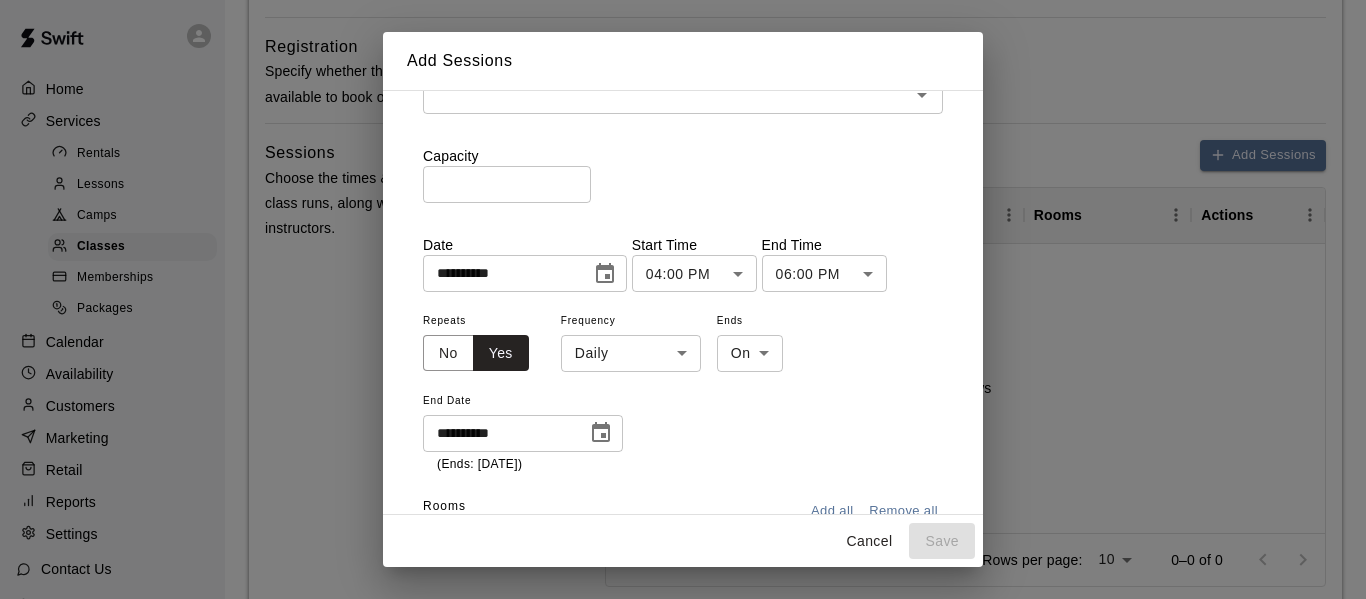 type on "**********" 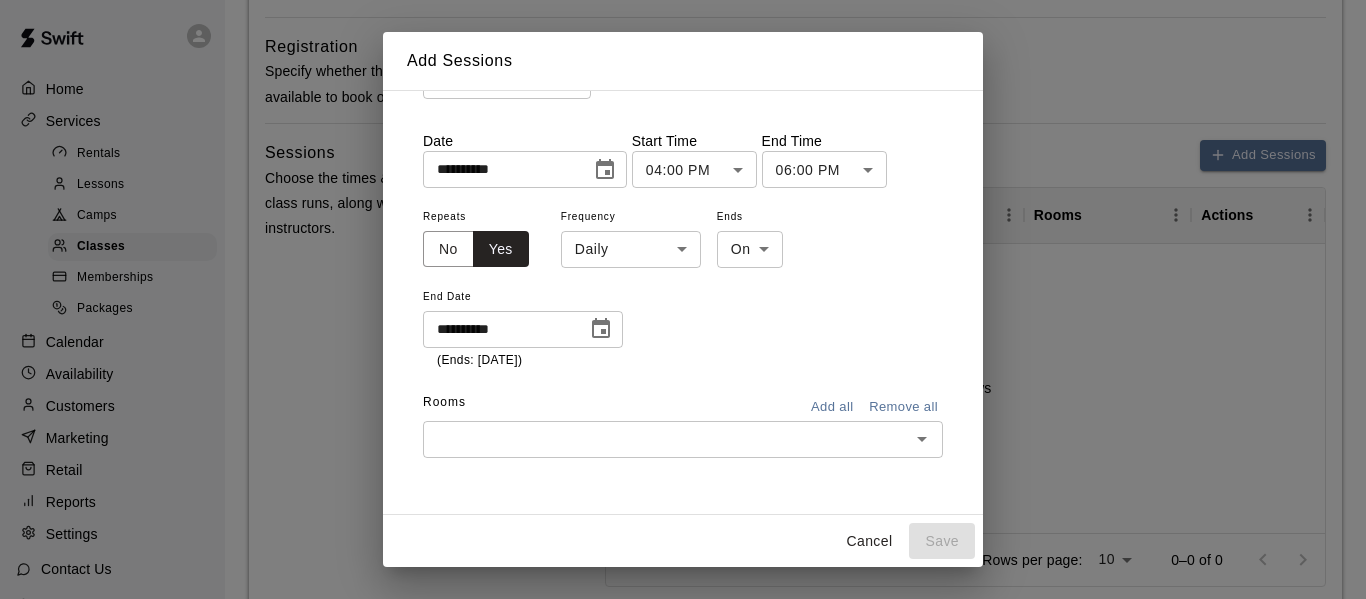 scroll, scrollTop: 171, scrollLeft: 0, axis: vertical 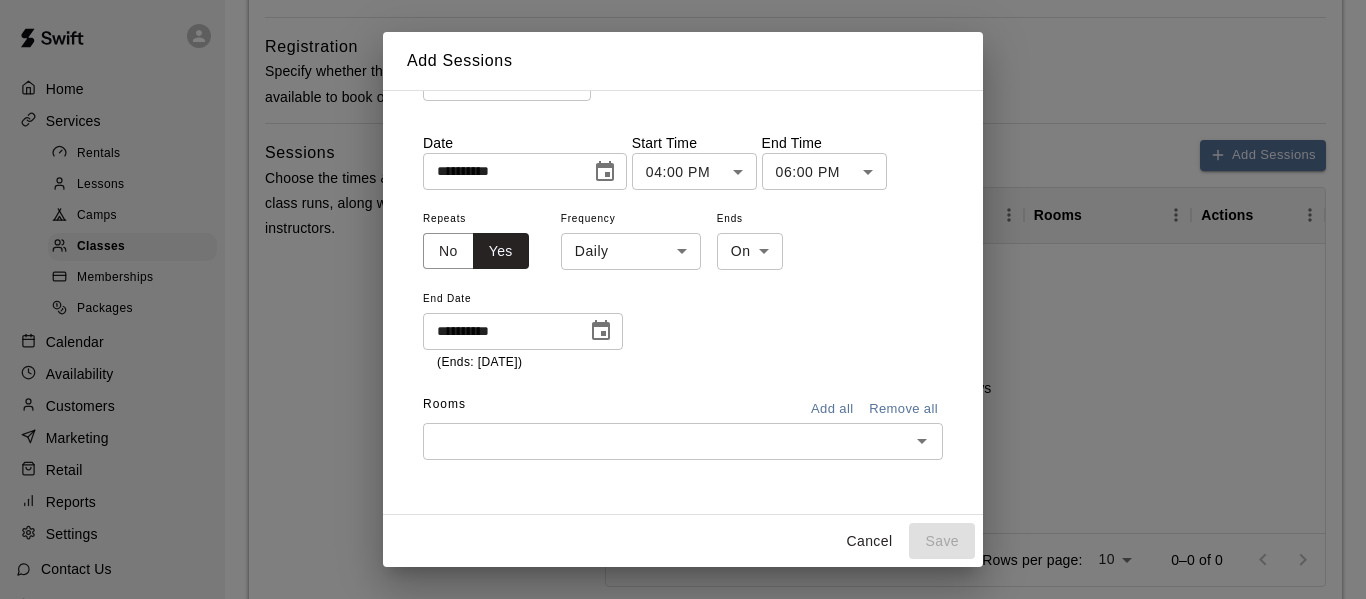 click at bounding box center (666, 441) 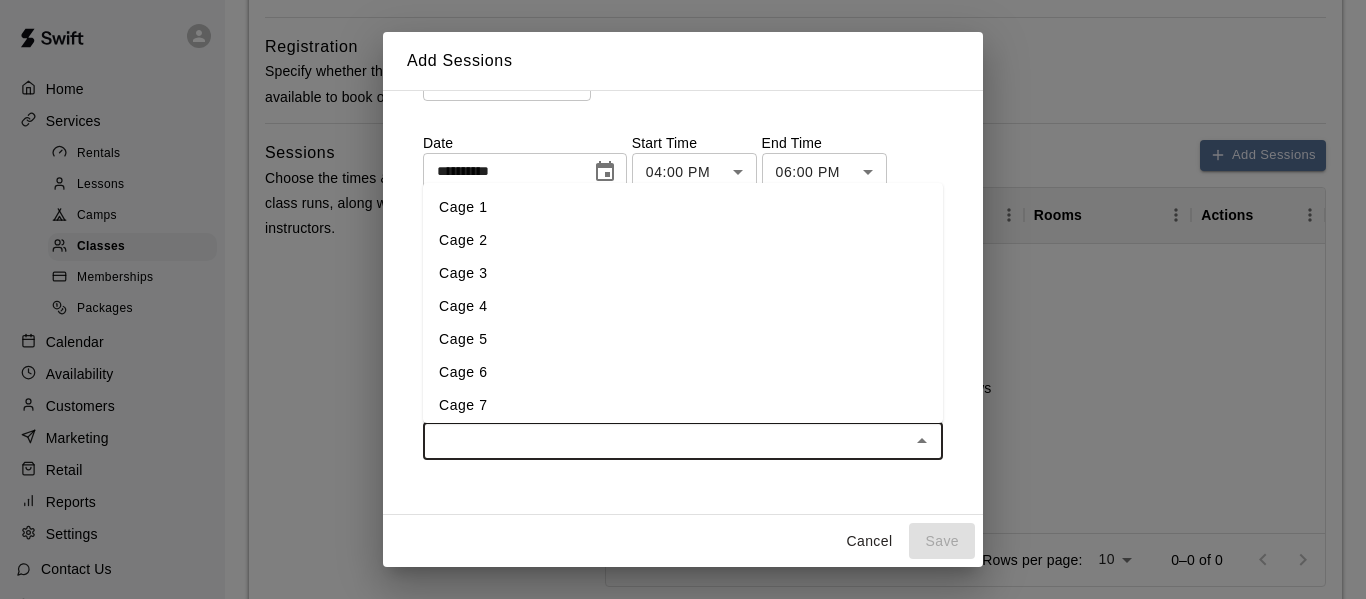 click on "Cage 4" at bounding box center (683, 306) 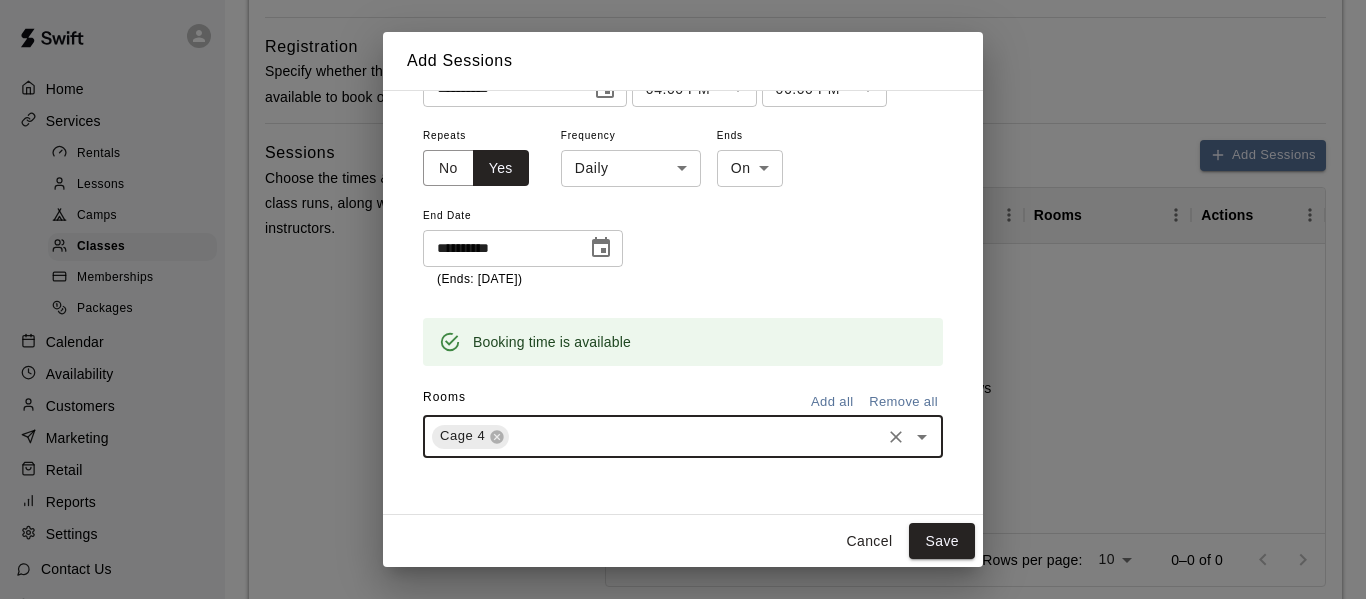 scroll, scrollTop: 251, scrollLeft: 0, axis: vertical 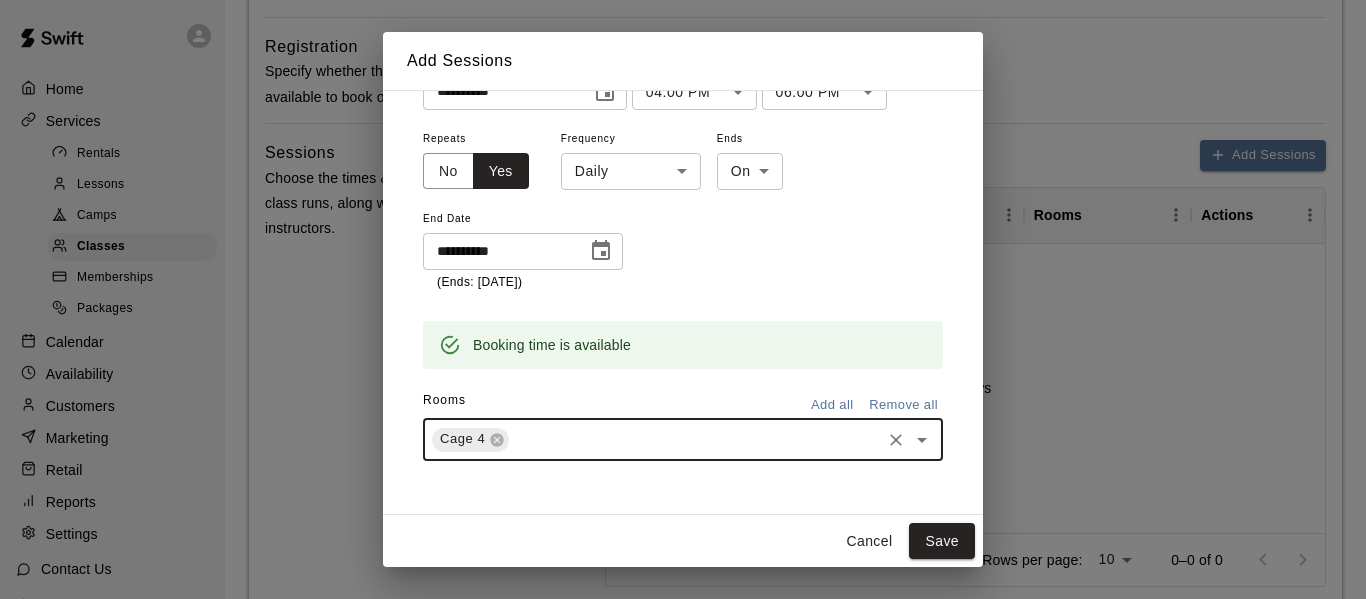 click at bounding box center [695, 439] 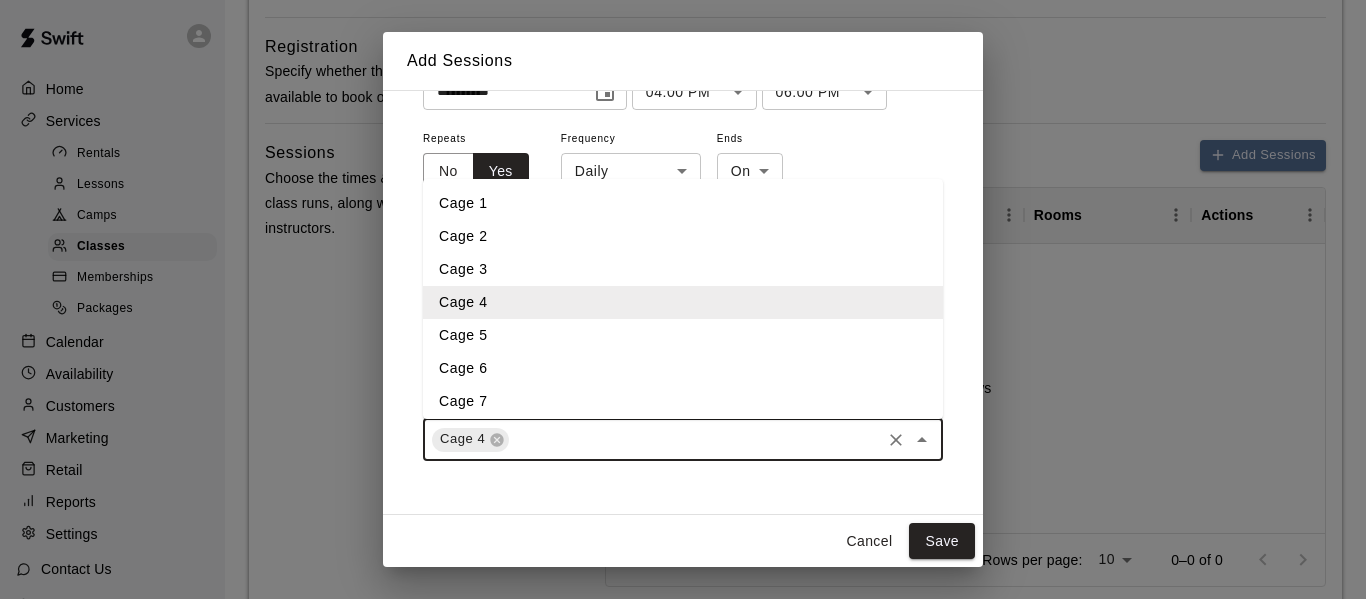click on "**********" at bounding box center [683, 178] 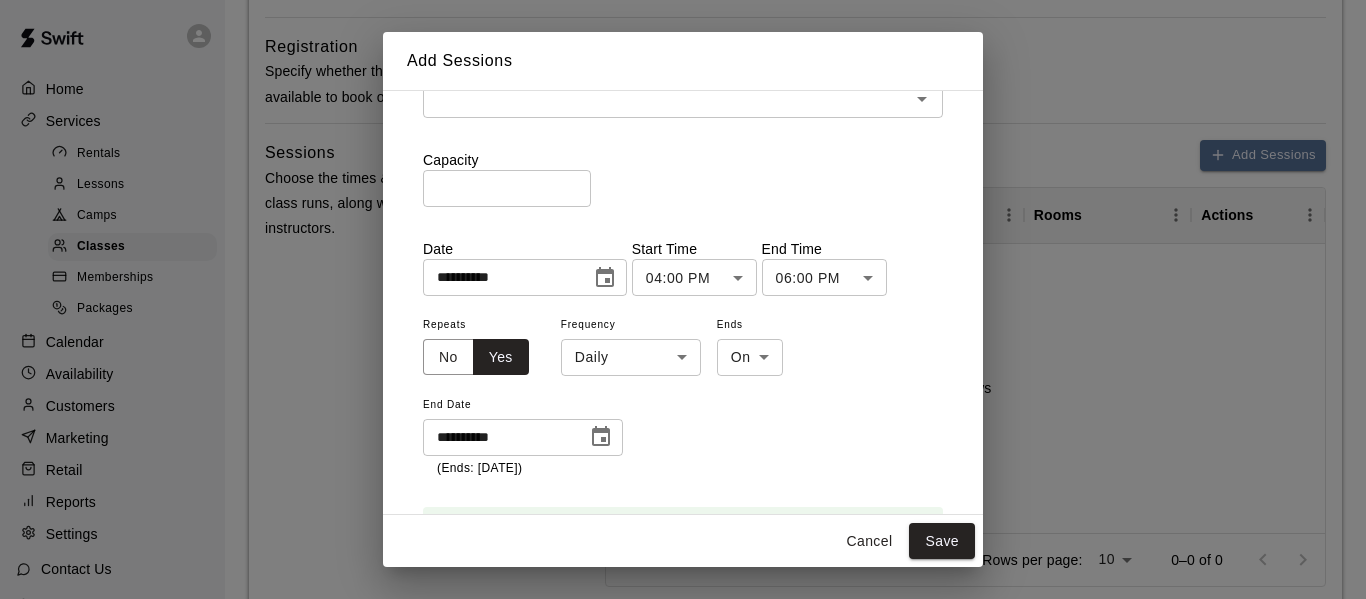 scroll, scrollTop: 254, scrollLeft: 0, axis: vertical 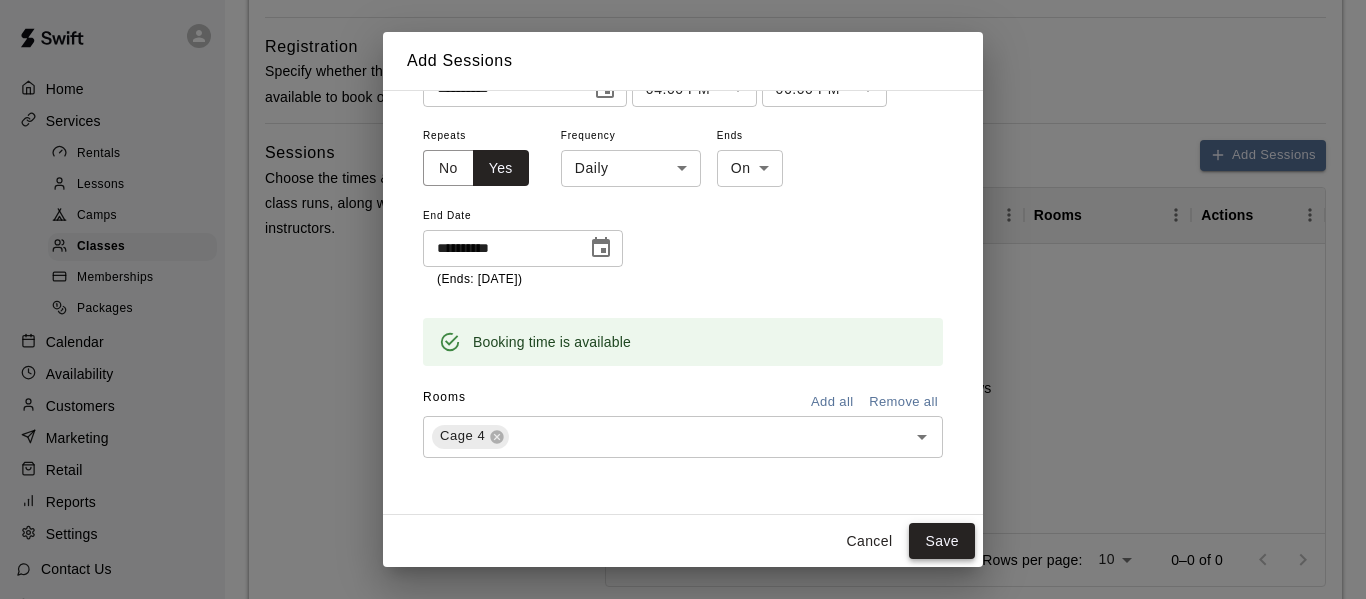 click on "Save" at bounding box center [942, 541] 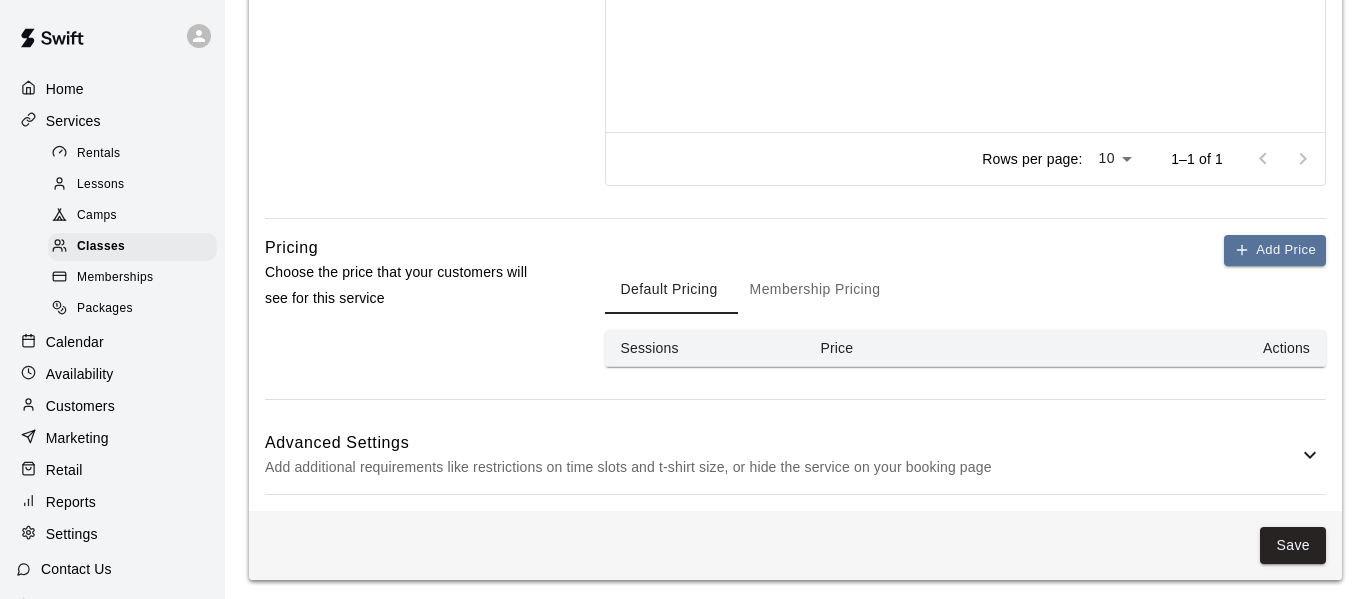 scroll, scrollTop: 917, scrollLeft: 0, axis: vertical 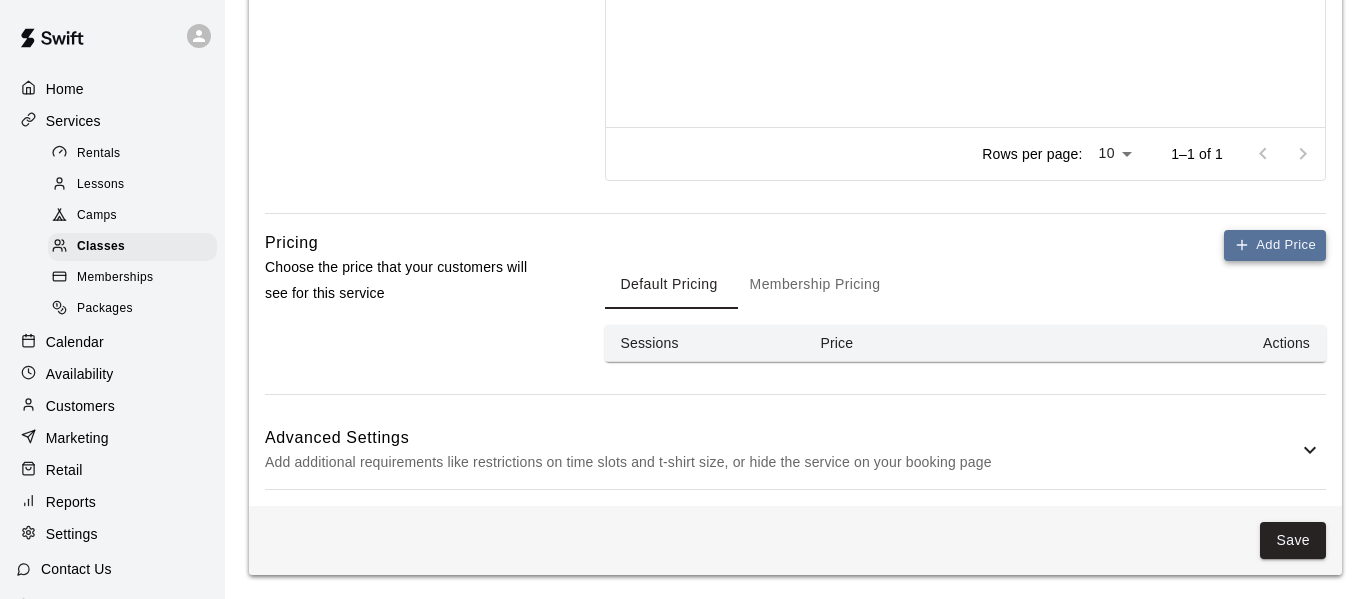 click on "Add Price" at bounding box center [1275, 245] 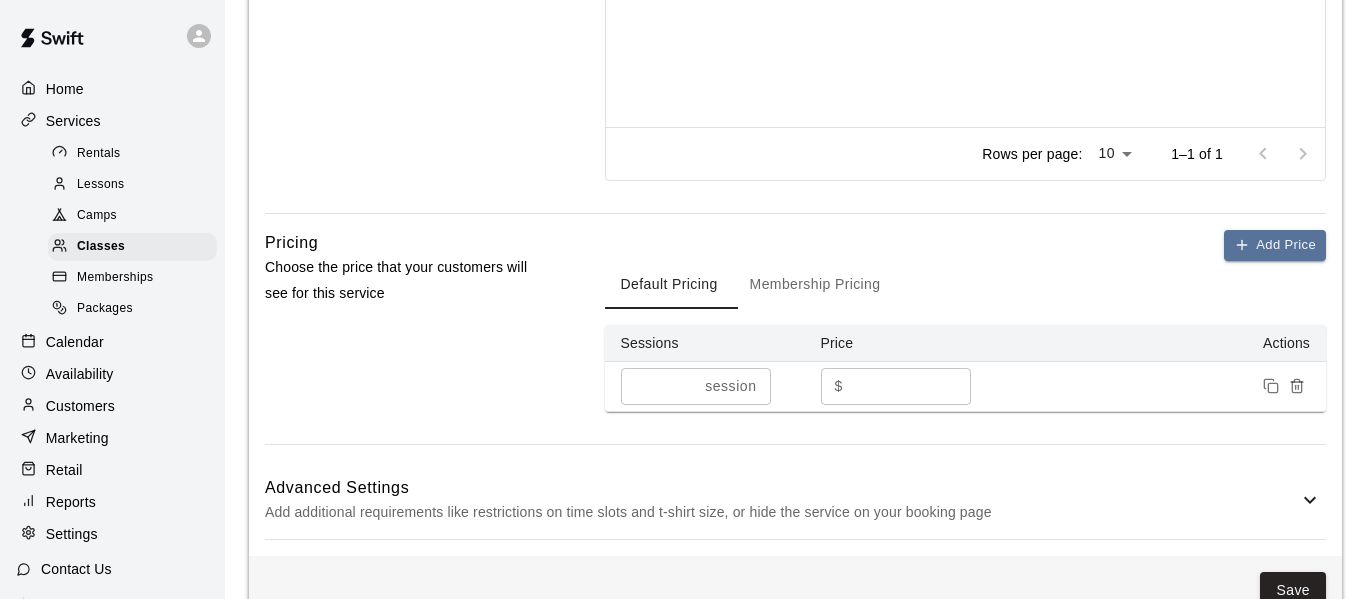 click on "*" at bounding box center [911, 386] 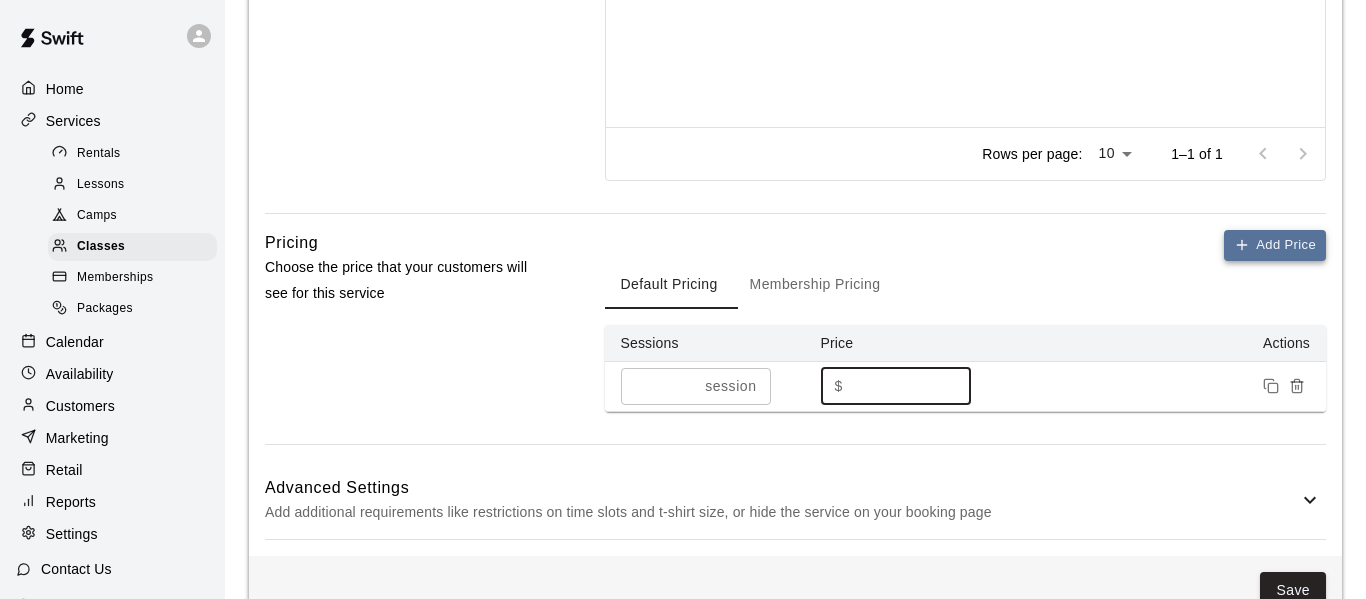 type on "***" 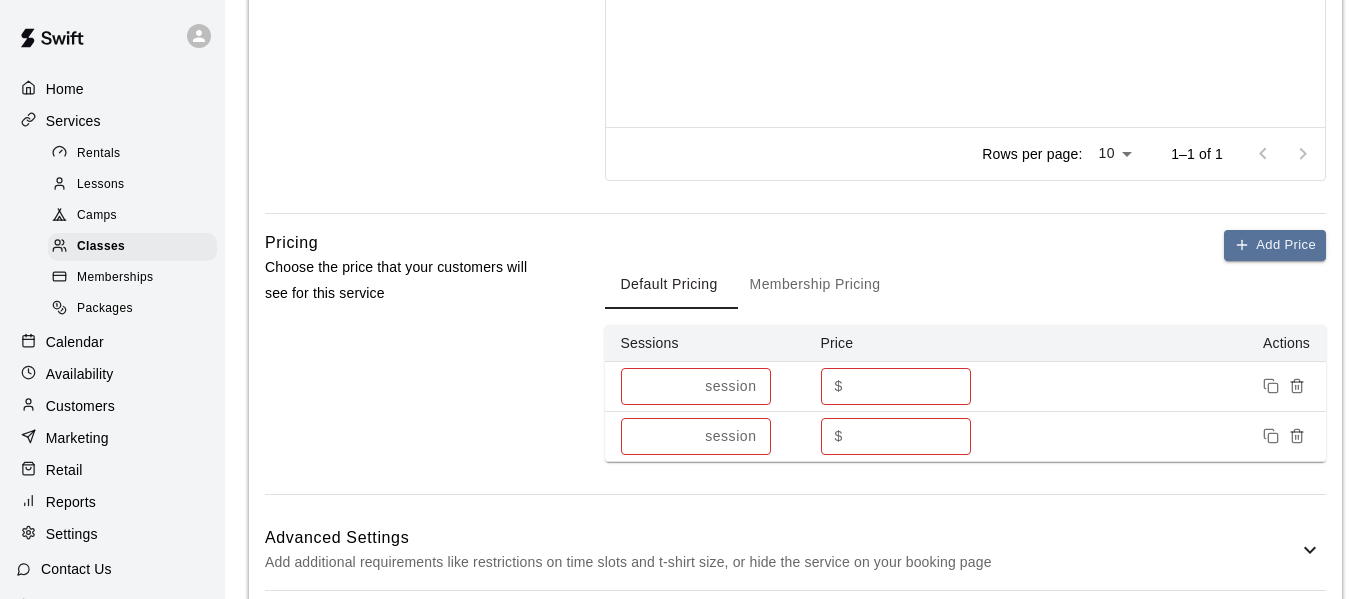 click on "*" at bounding box center [659, 436] 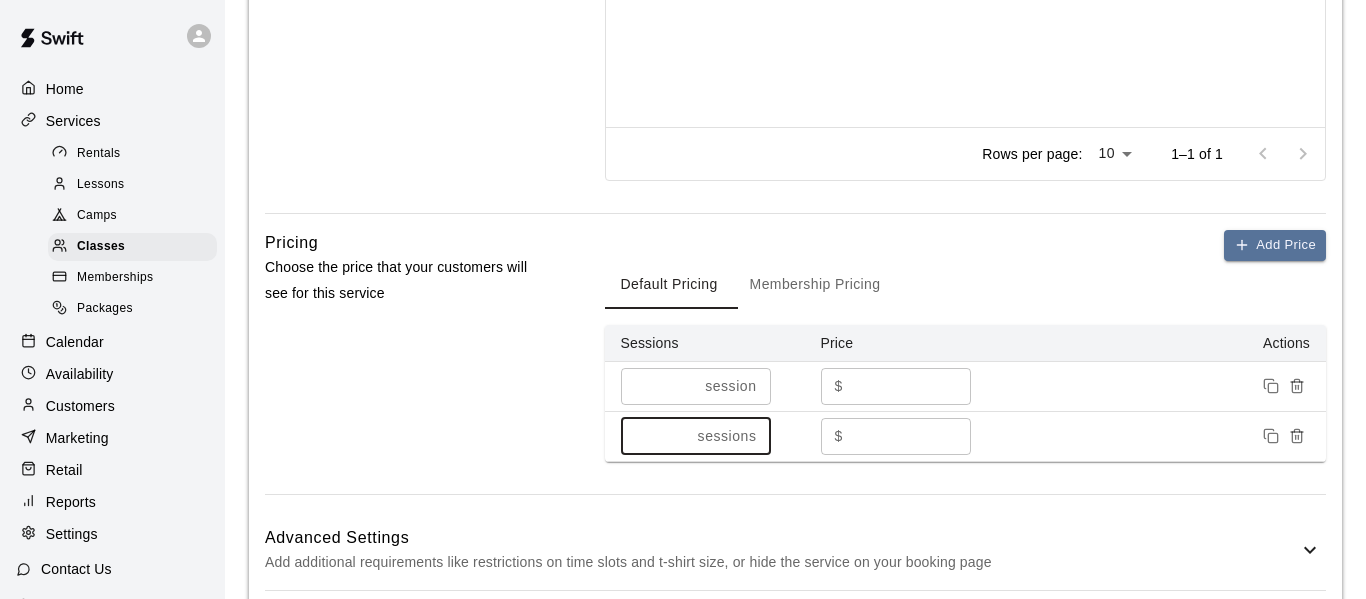 type on "*" 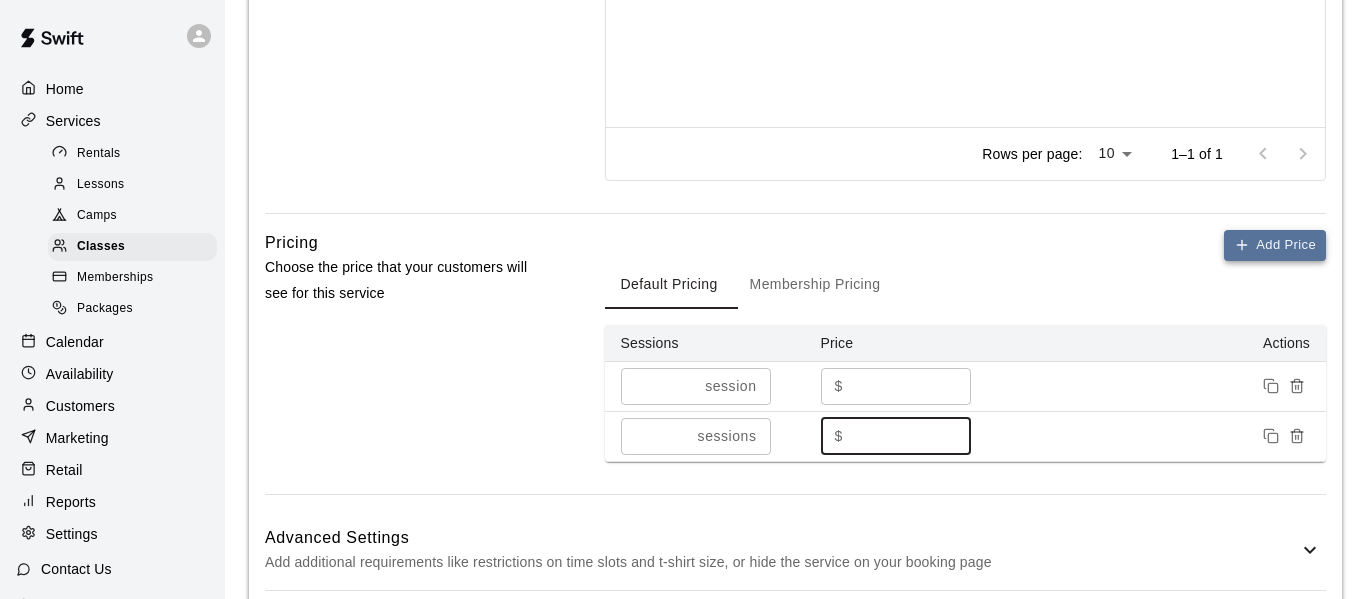 type on "***" 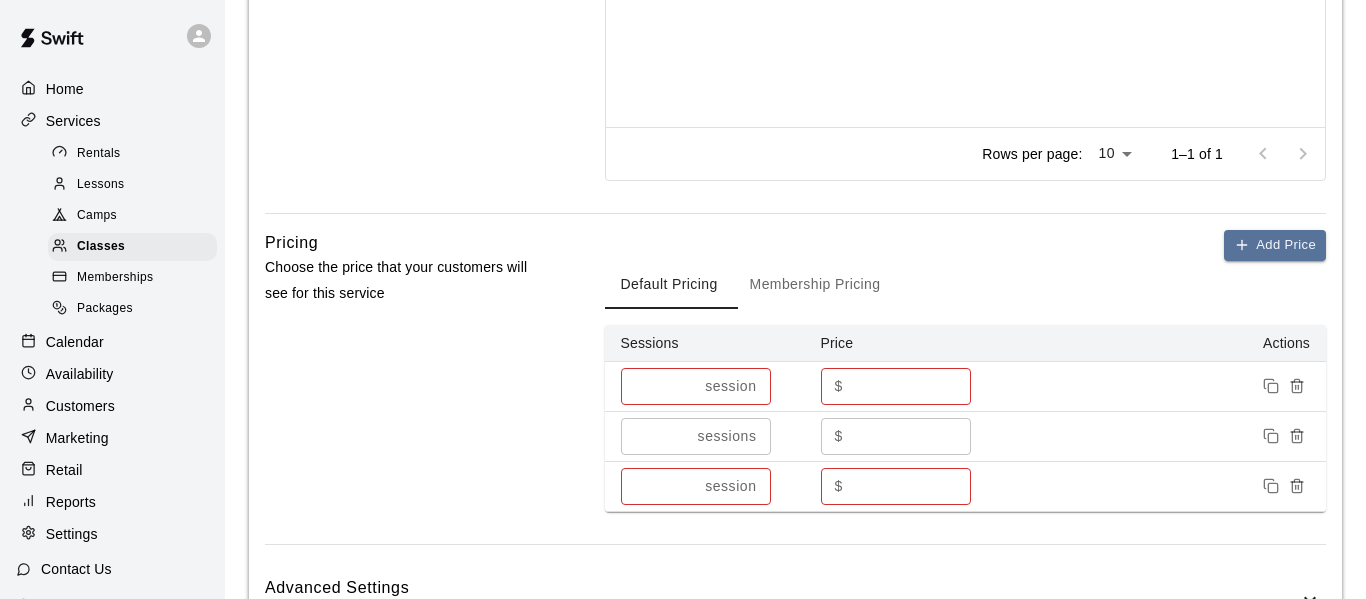click on "*" at bounding box center (659, 486) 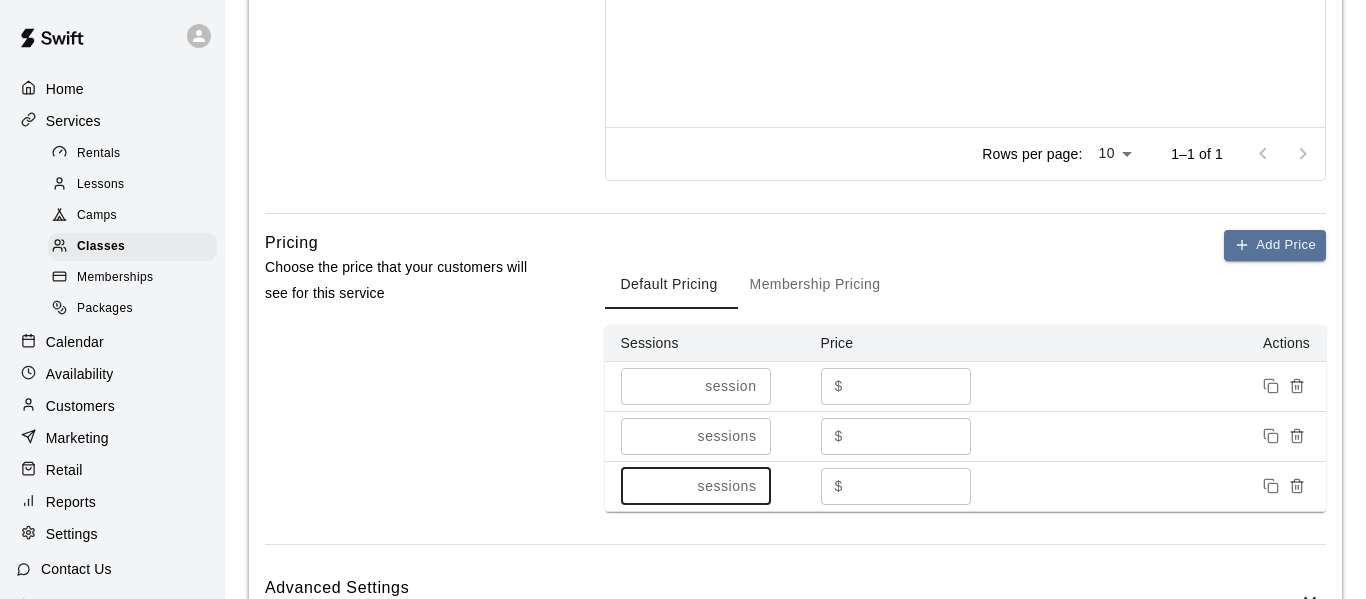 type on "*" 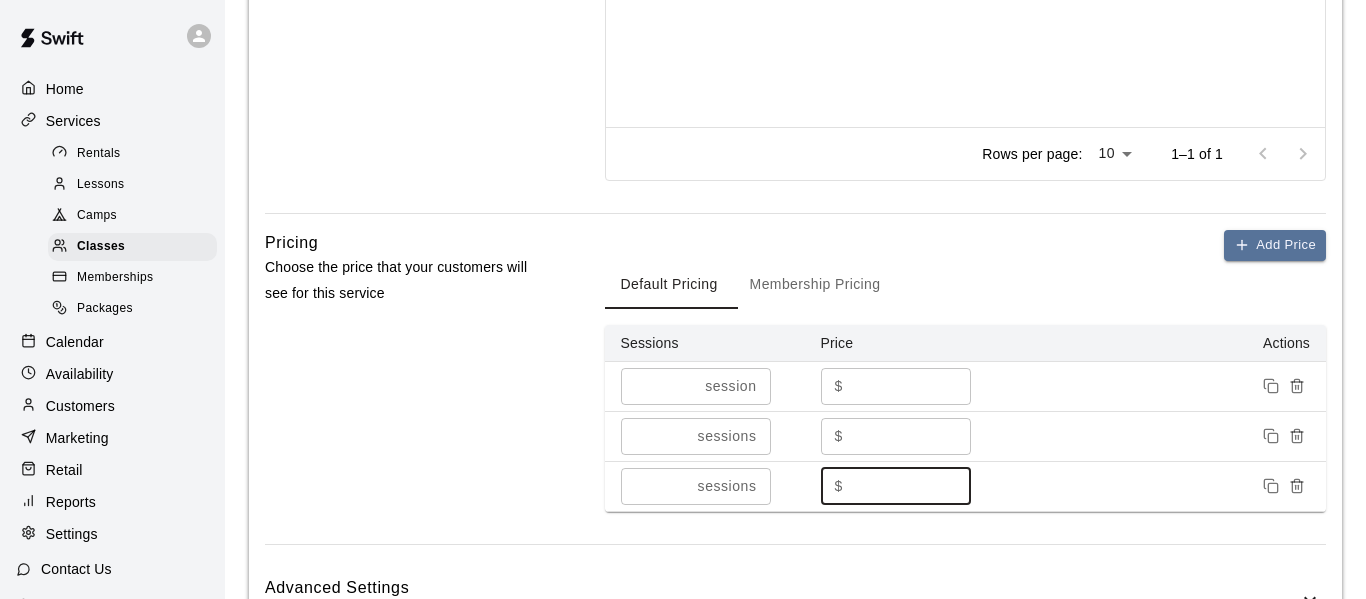 type on "***" 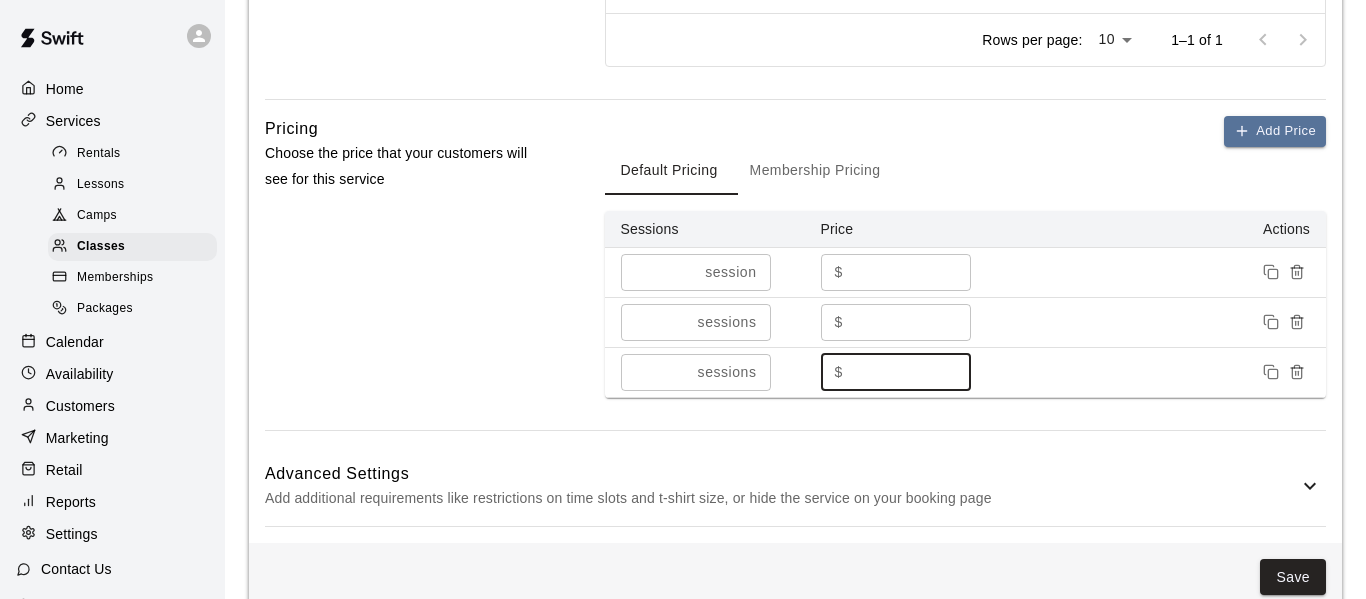 scroll, scrollTop: 1067, scrollLeft: 0, axis: vertical 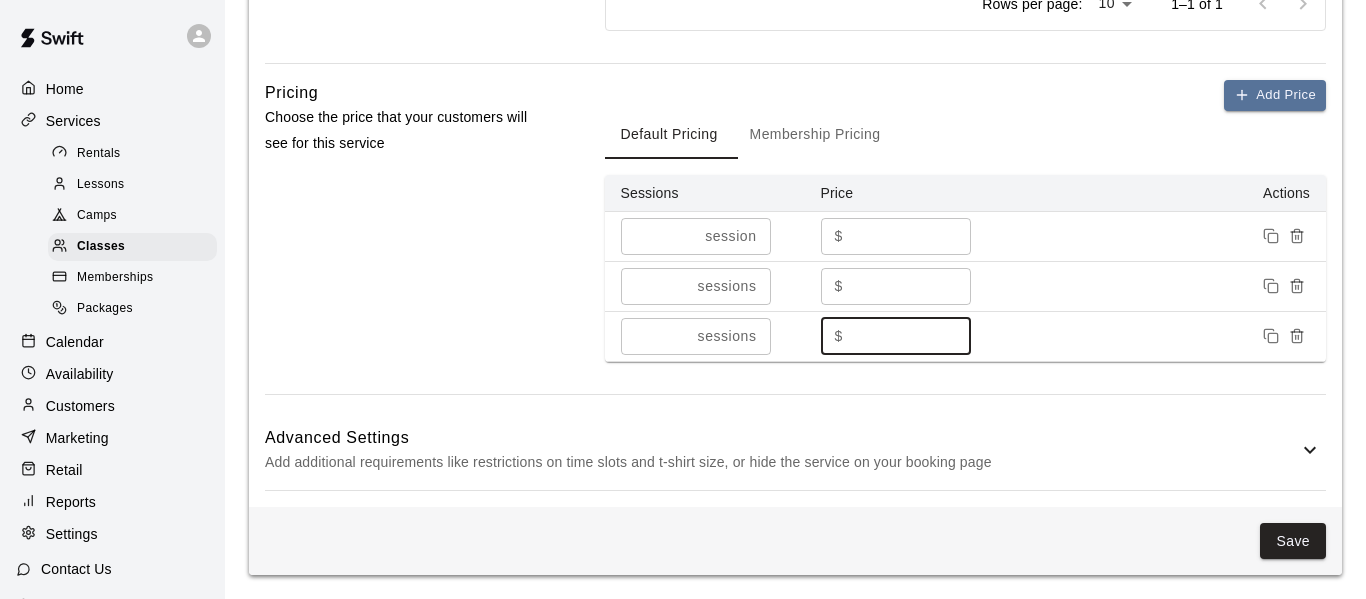 click on "Membership Pricing" at bounding box center (815, 135) 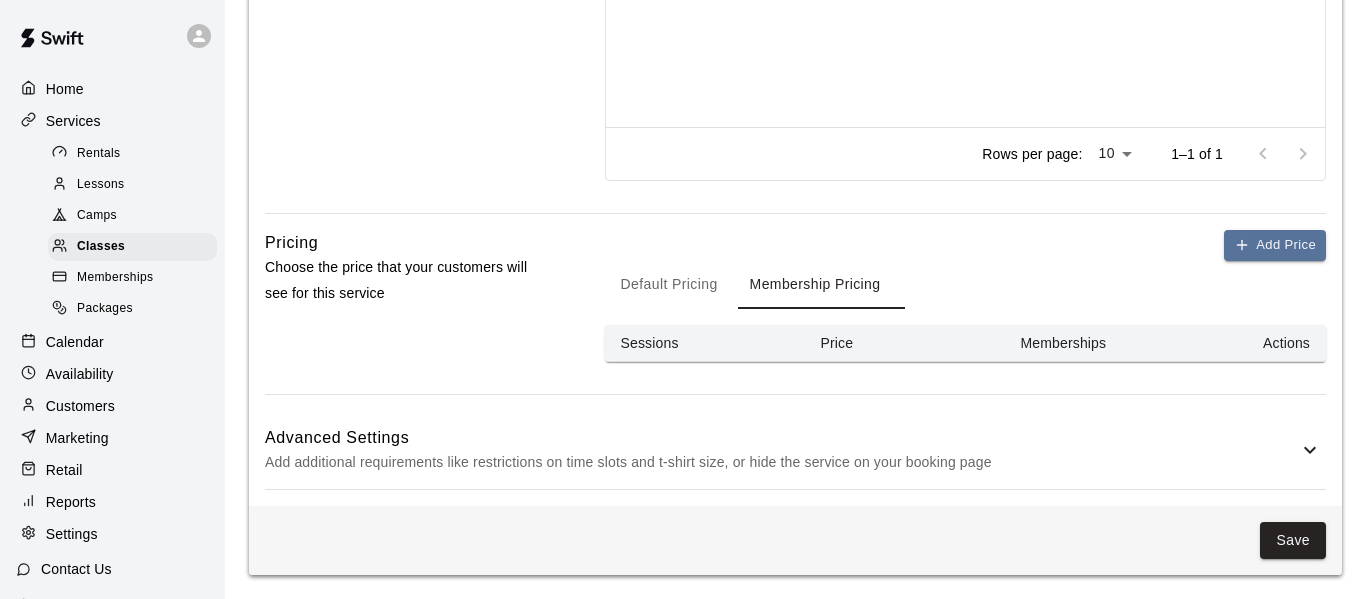 scroll, scrollTop: 917, scrollLeft: 0, axis: vertical 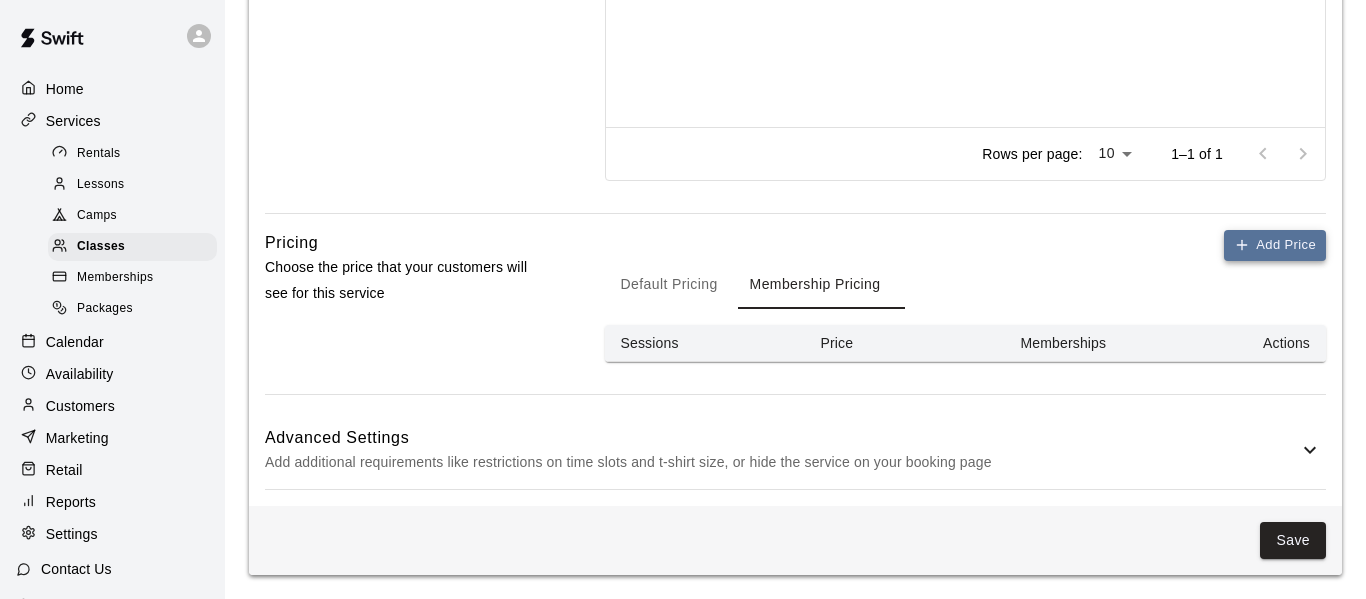 click on "Add Price" at bounding box center (1275, 245) 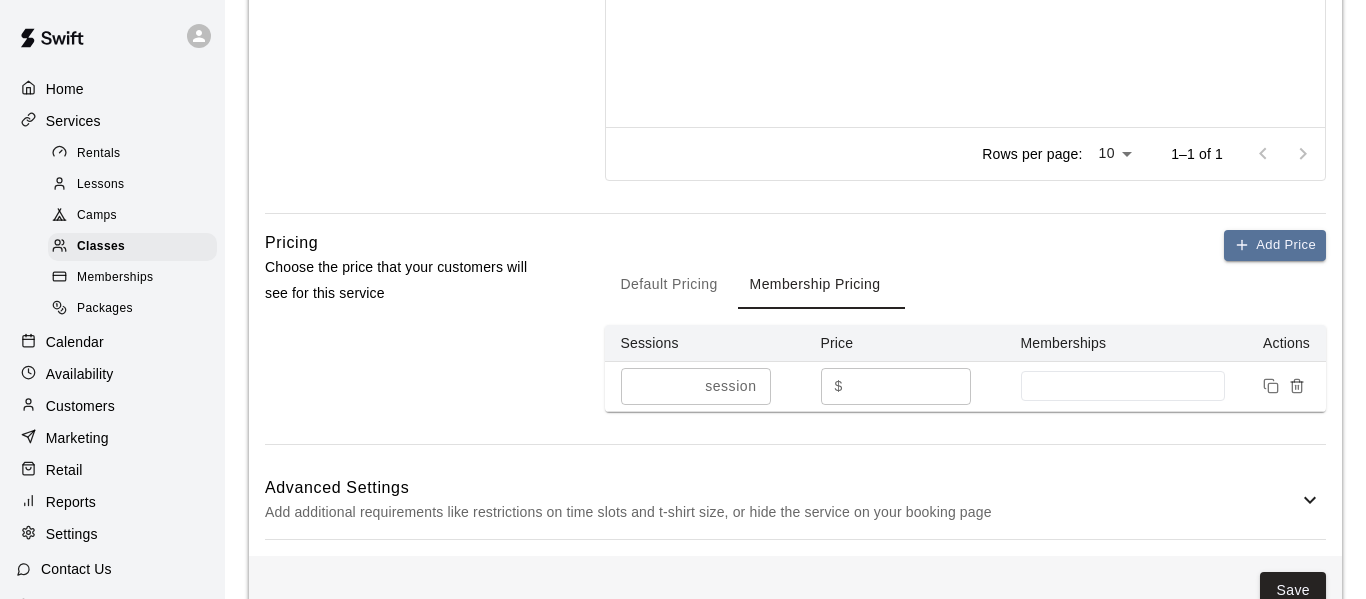 click on "*" at bounding box center [911, 386] 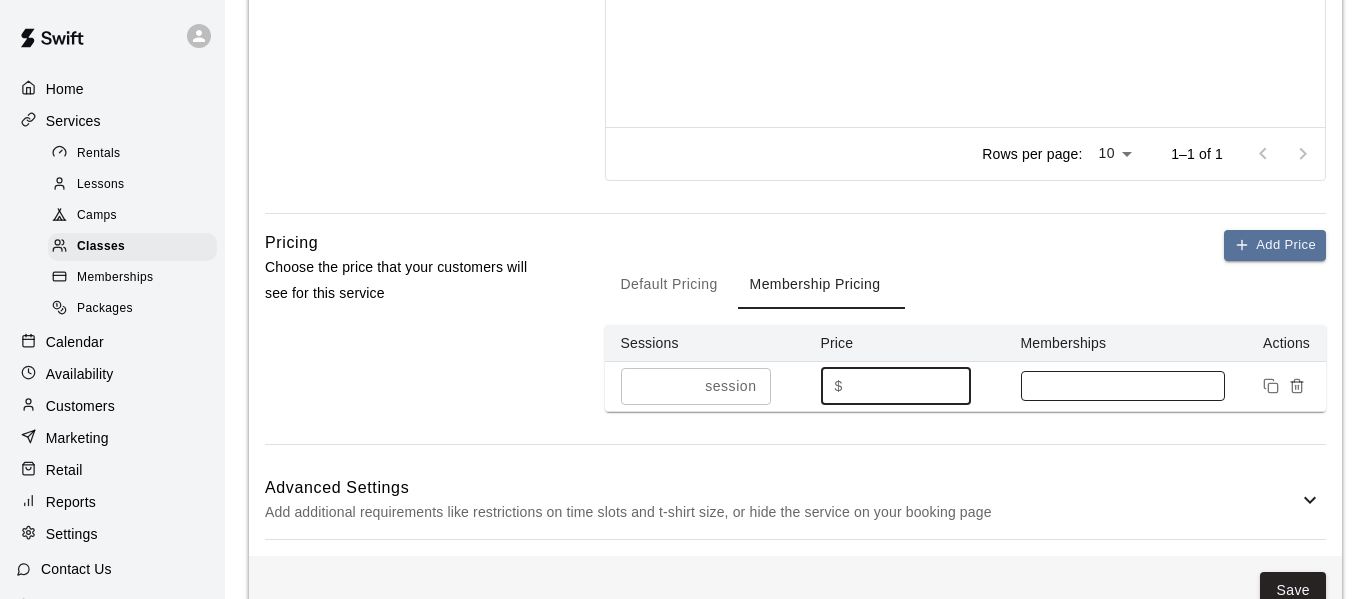 type on "**" 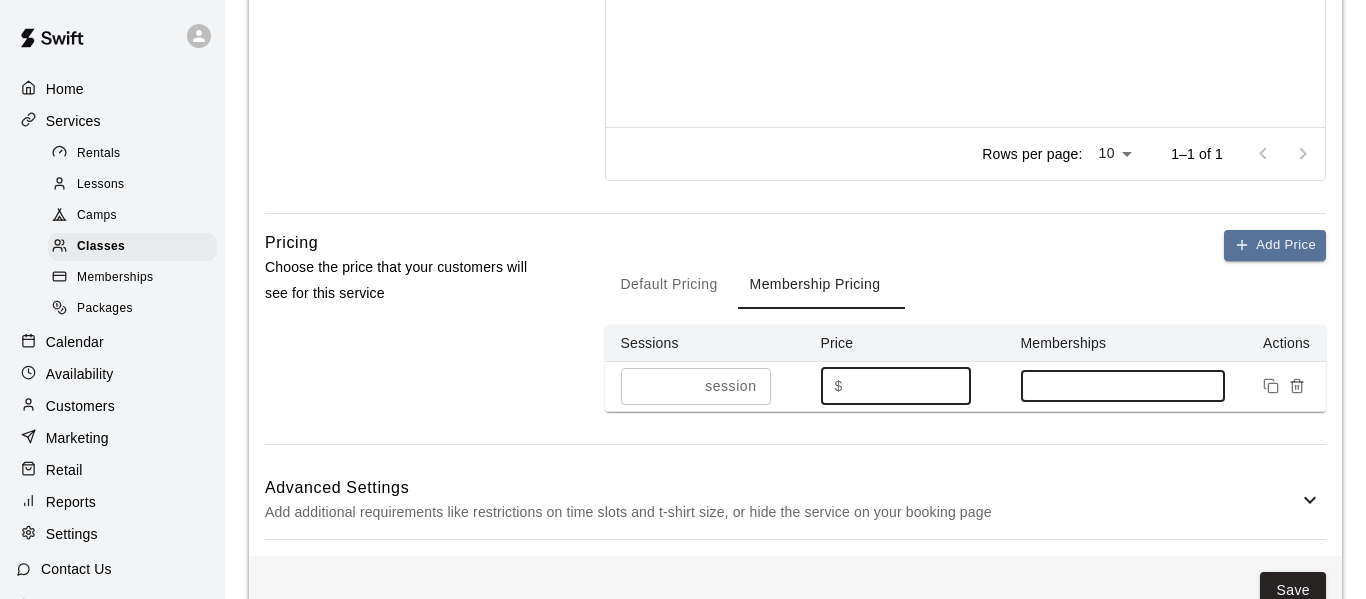 click at bounding box center (1123, 386) 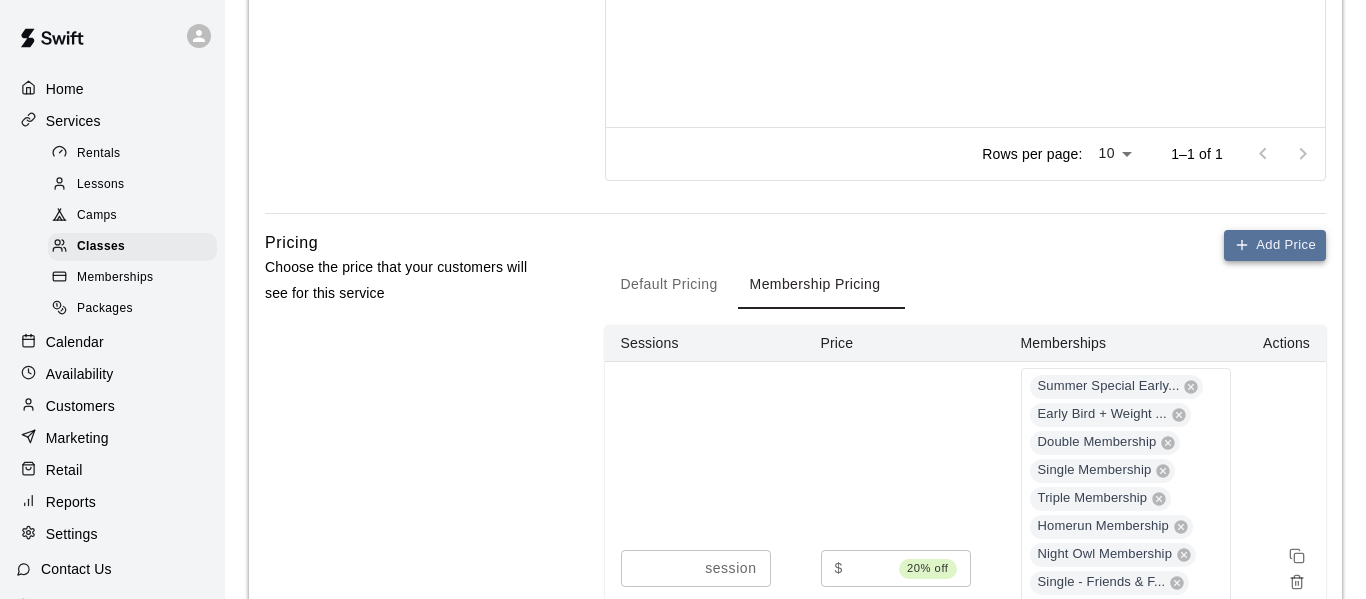 click 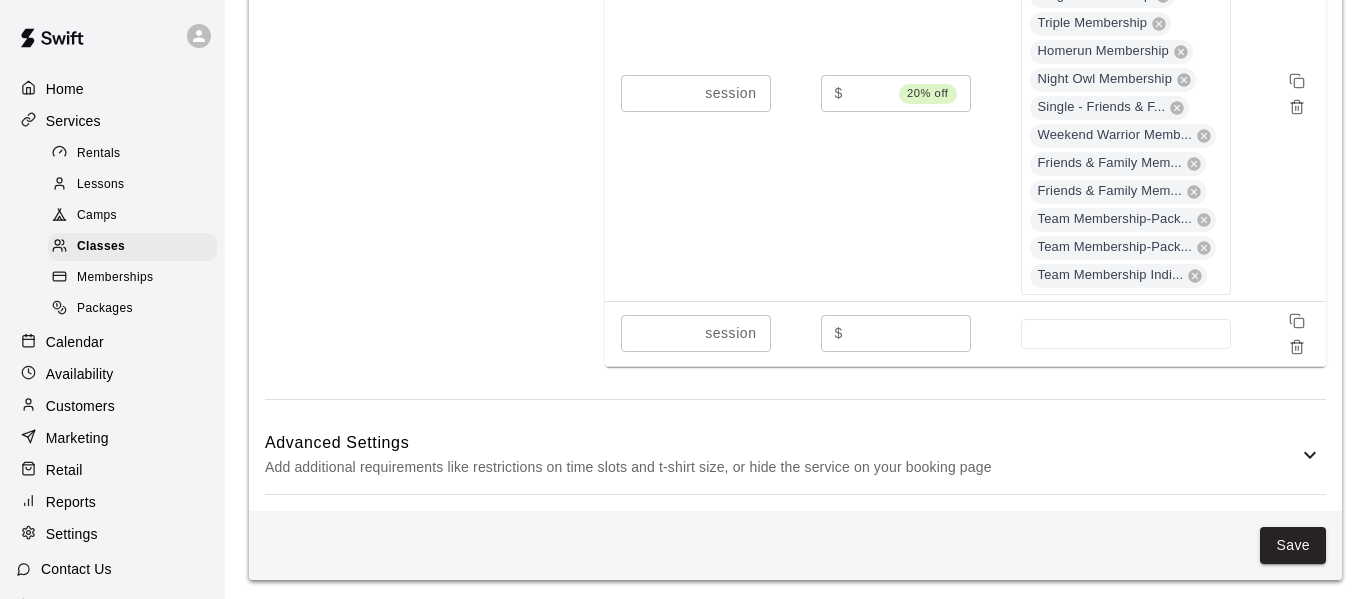 scroll, scrollTop: 1397, scrollLeft: 0, axis: vertical 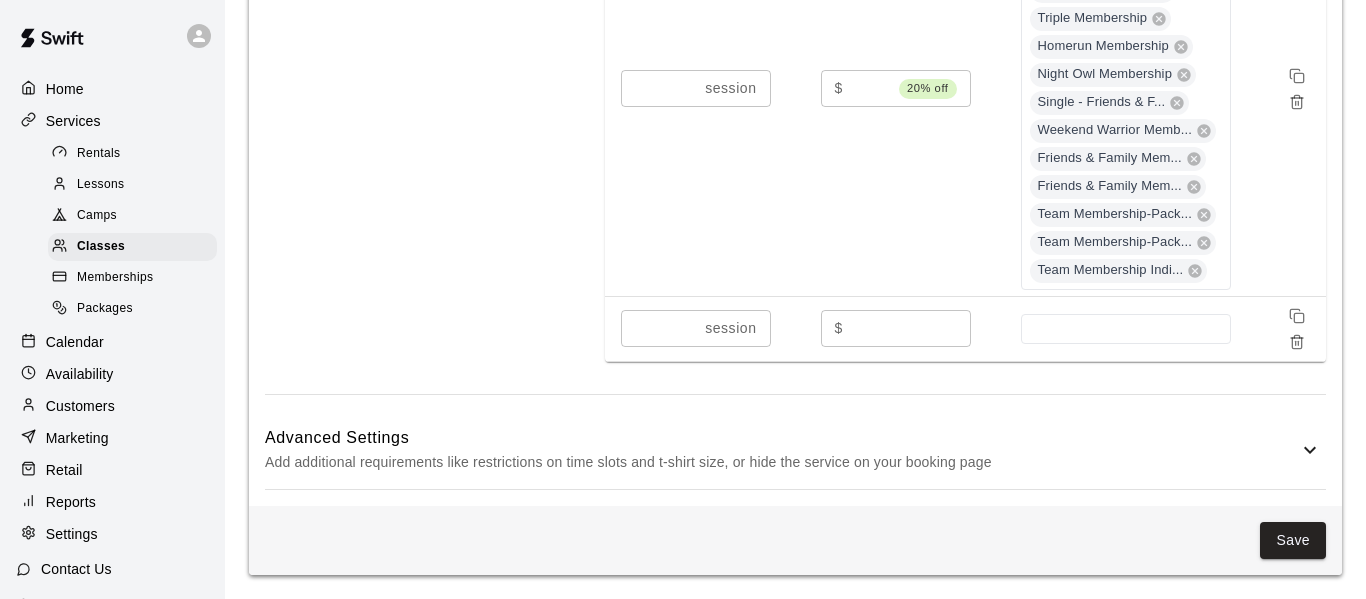 click on "*" at bounding box center (659, 328) 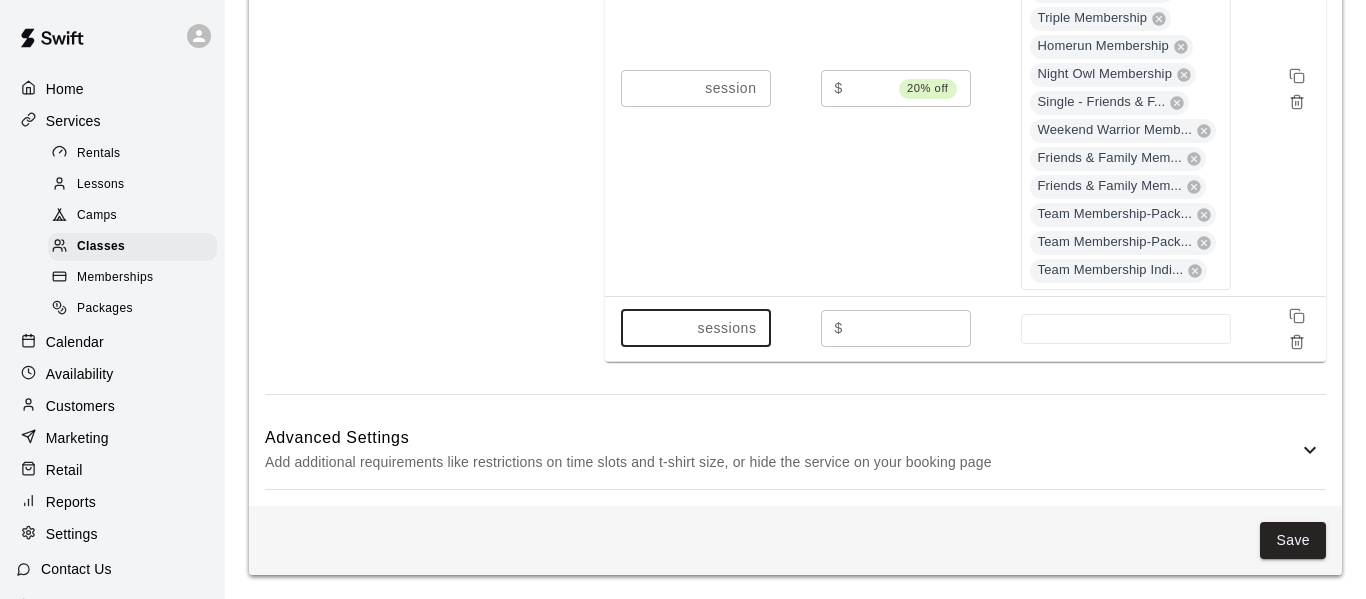 type on "*" 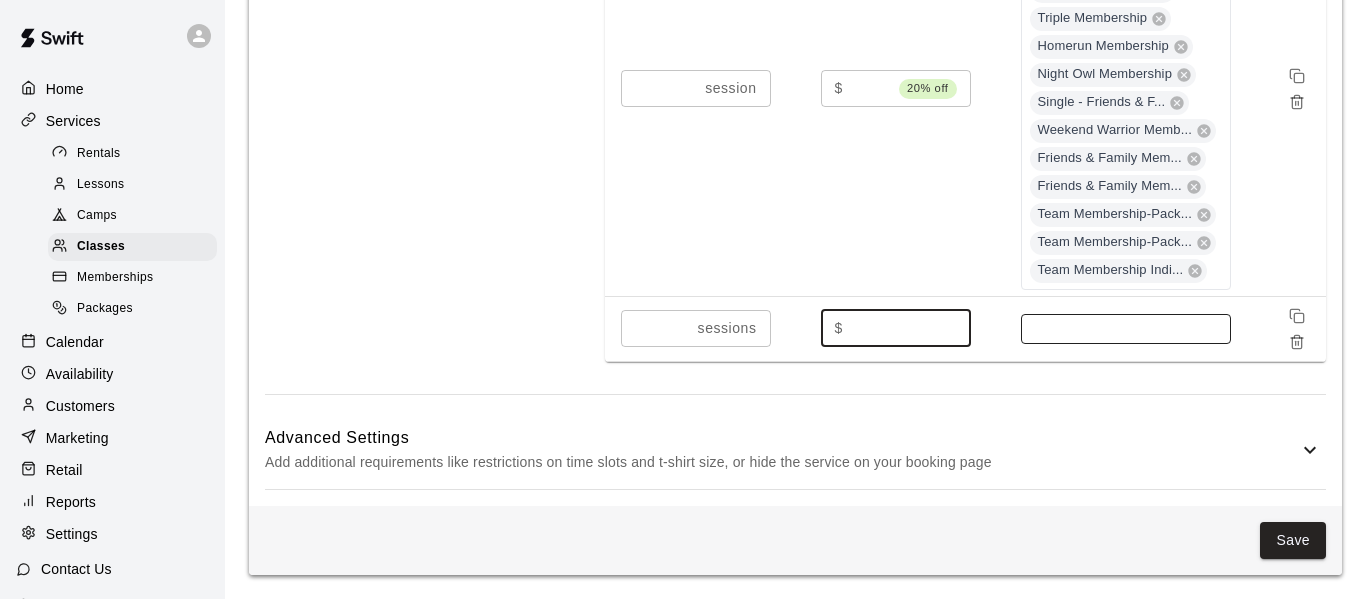 type on "***" 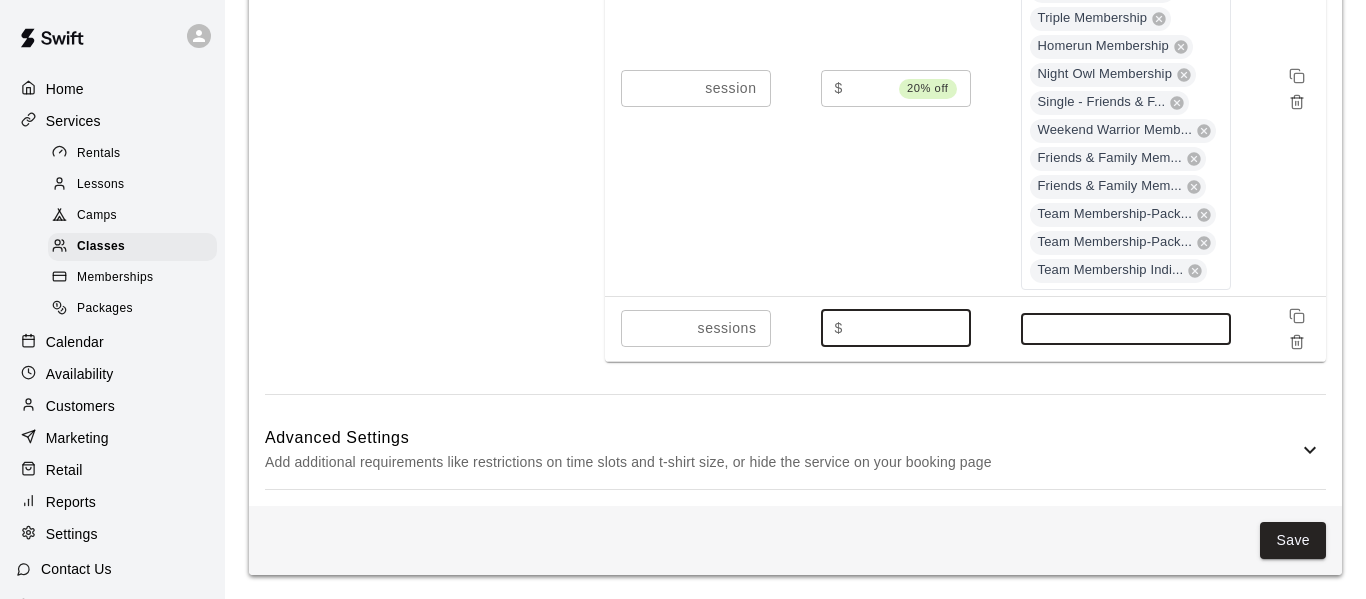 click at bounding box center [1126, 329] 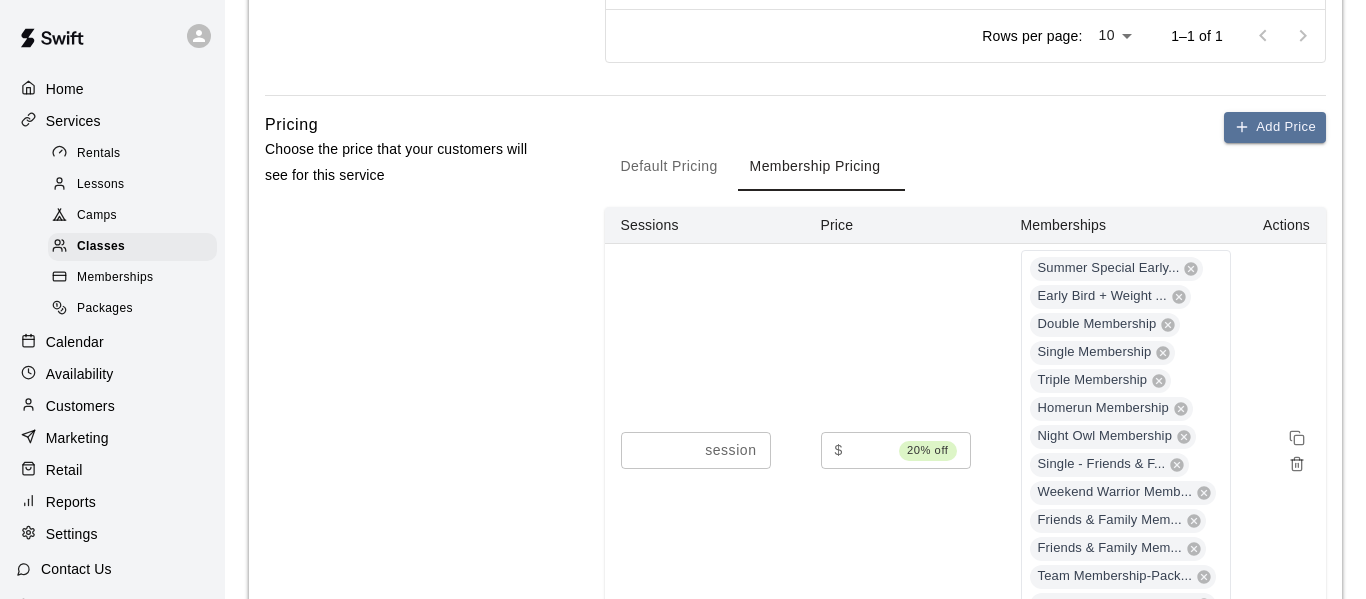 scroll, scrollTop: 1066, scrollLeft: 0, axis: vertical 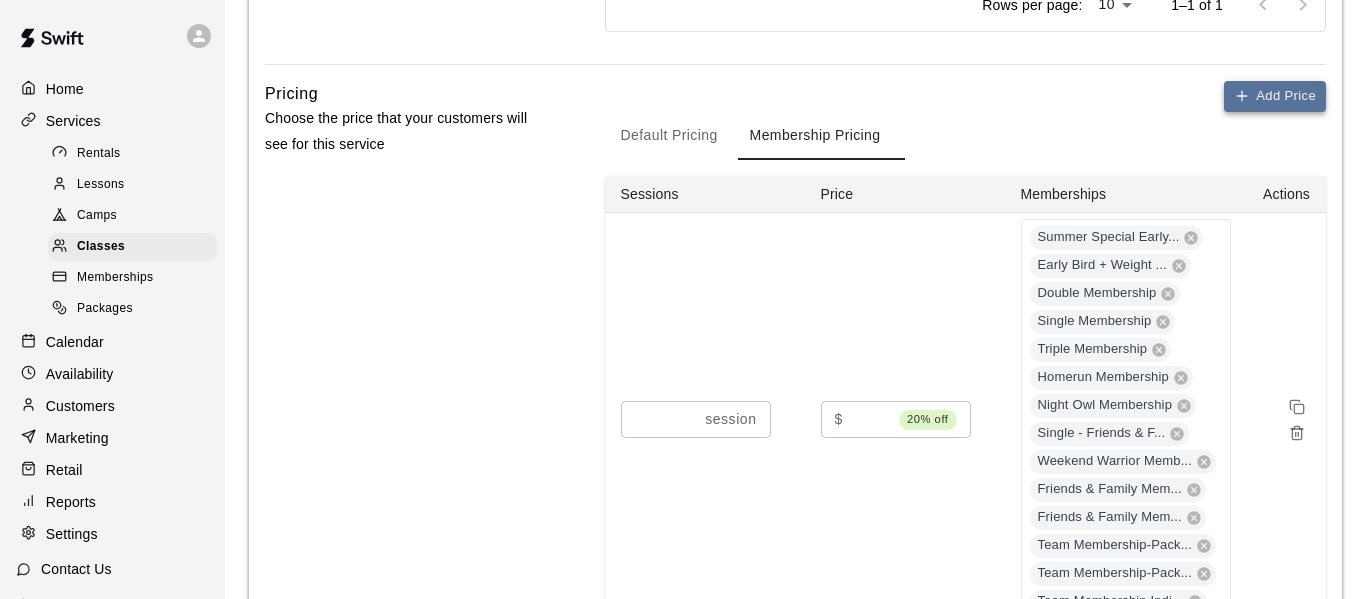 click on "Add Price" at bounding box center [1275, 96] 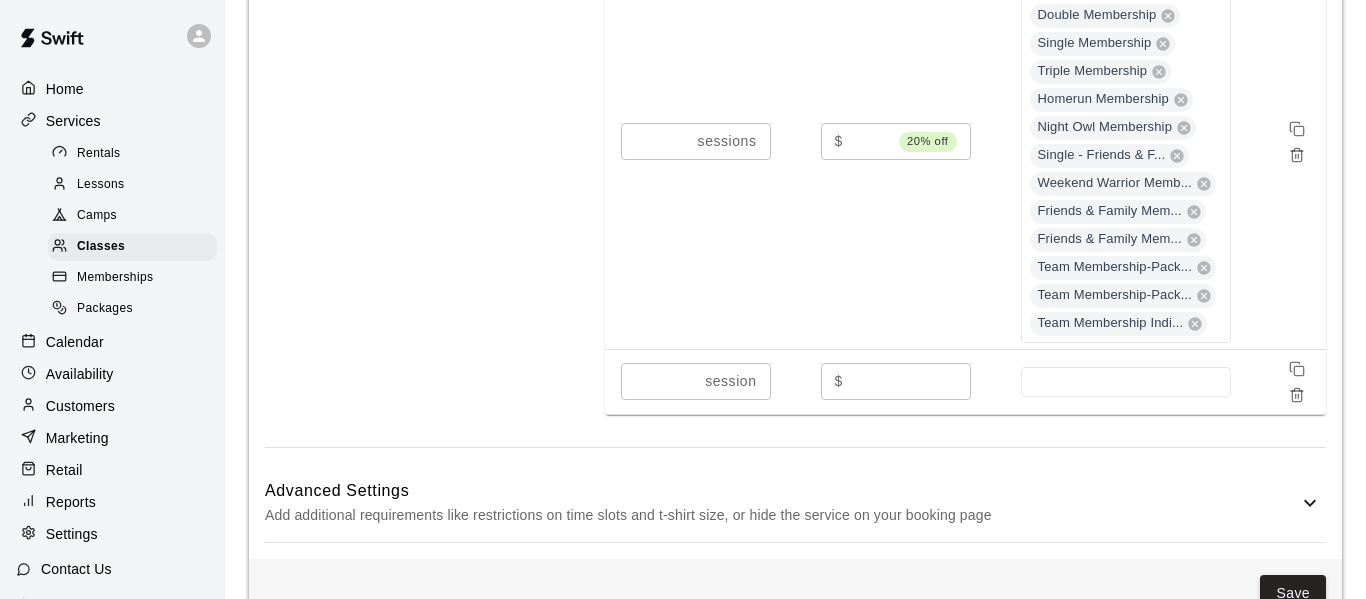 scroll, scrollTop: 1776, scrollLeft: 0, axis: vertical 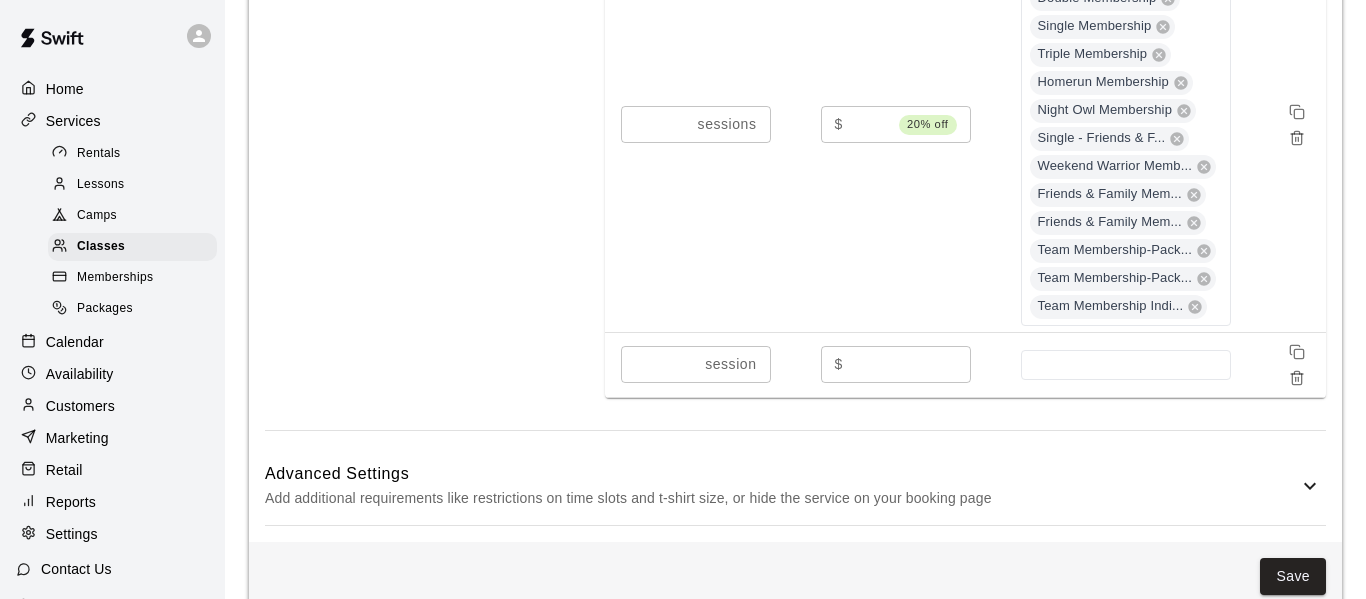 click on "*" at bounding box center [659, 364] 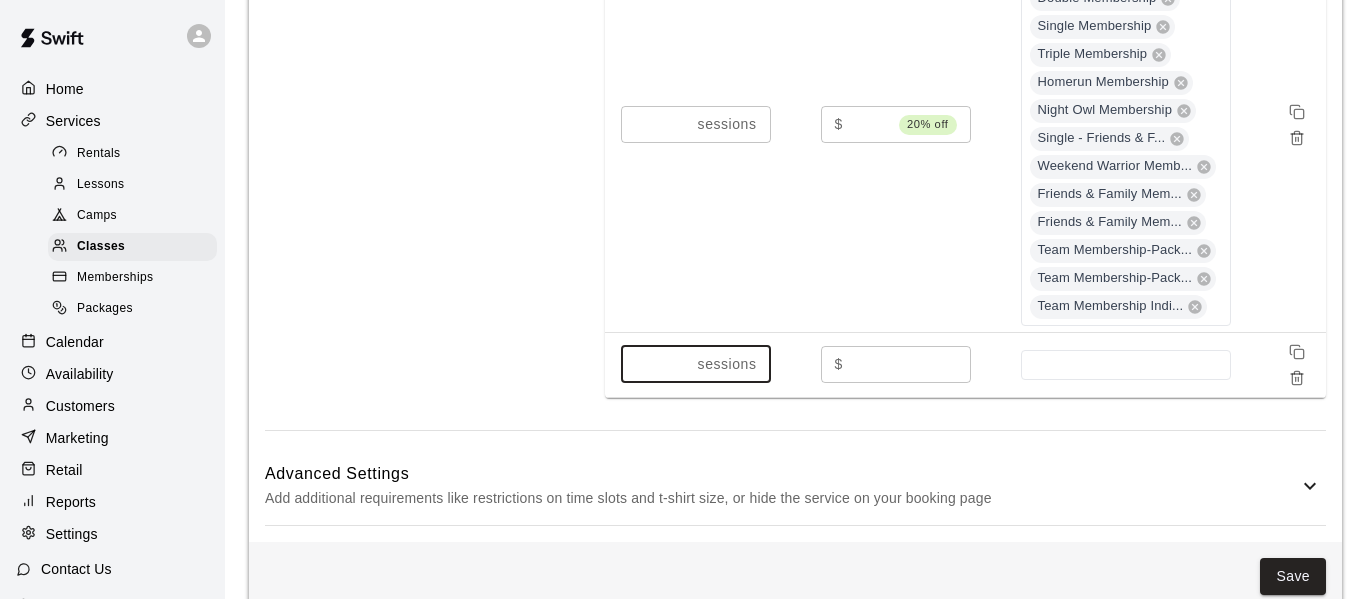type on "*" 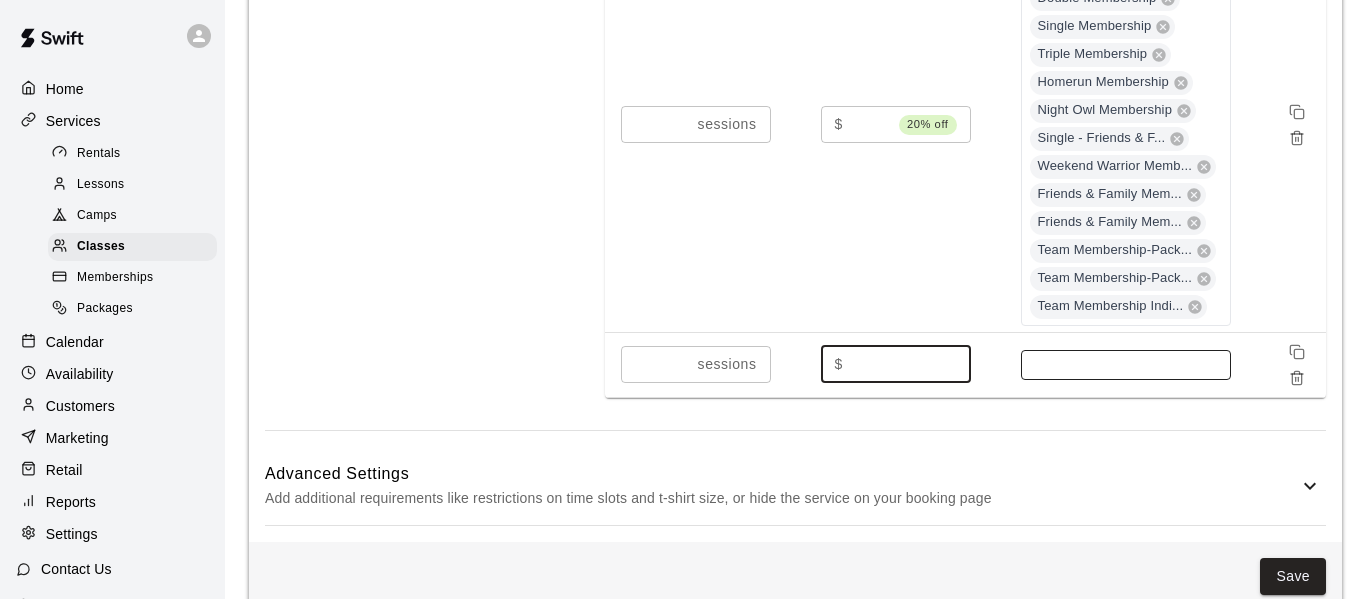 type on "***" 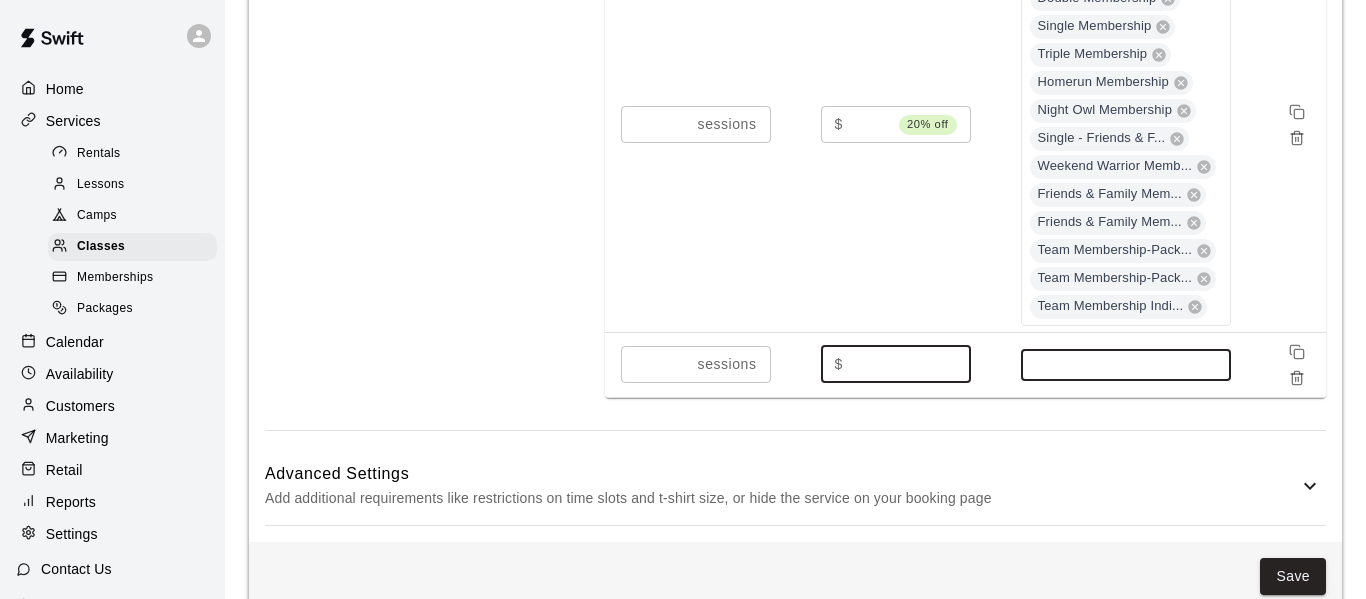 click at bounding box center (1126, 365) 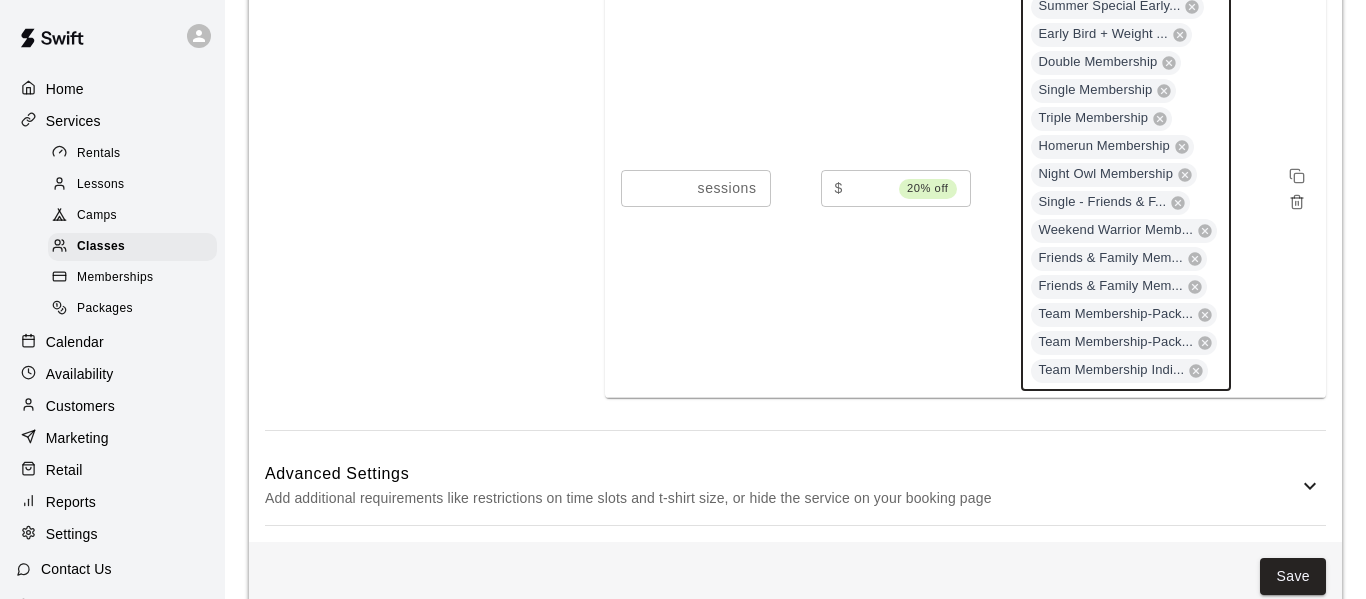 scroll, scrollTop: 2164, scrollLeft: 0, axis: vertical 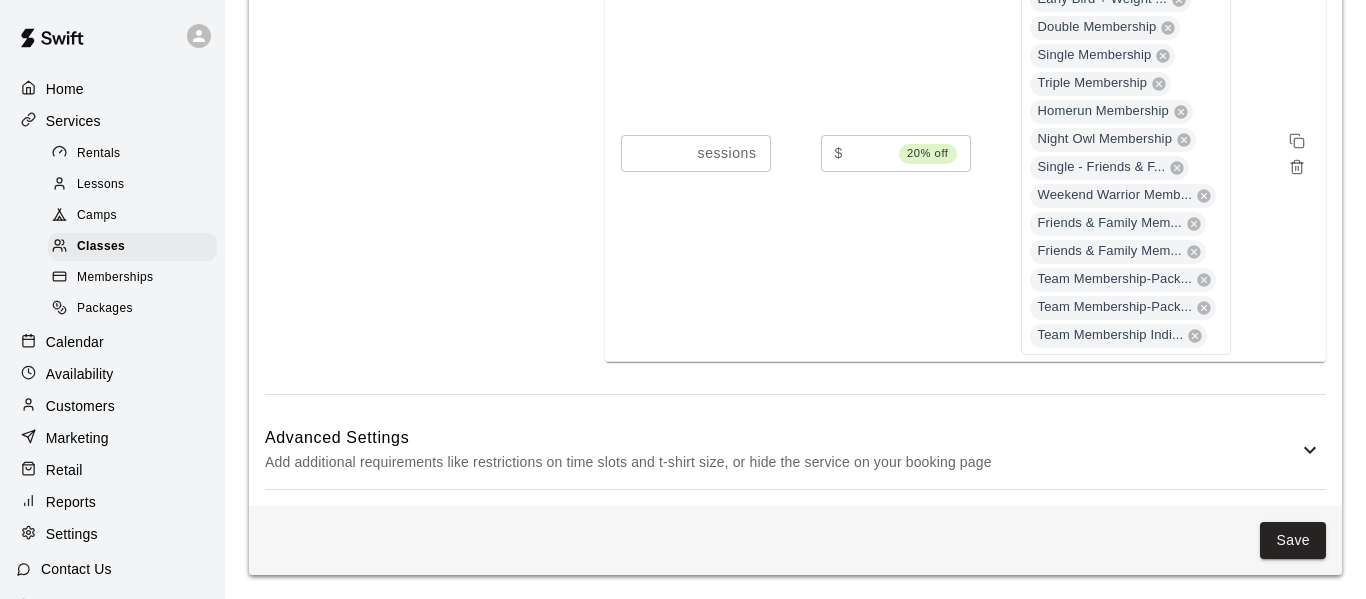 click on "Add additional requirements like restrictions on time slots and t-shirt size, or hide the service on your booking page" at bounding box center (781, 462) 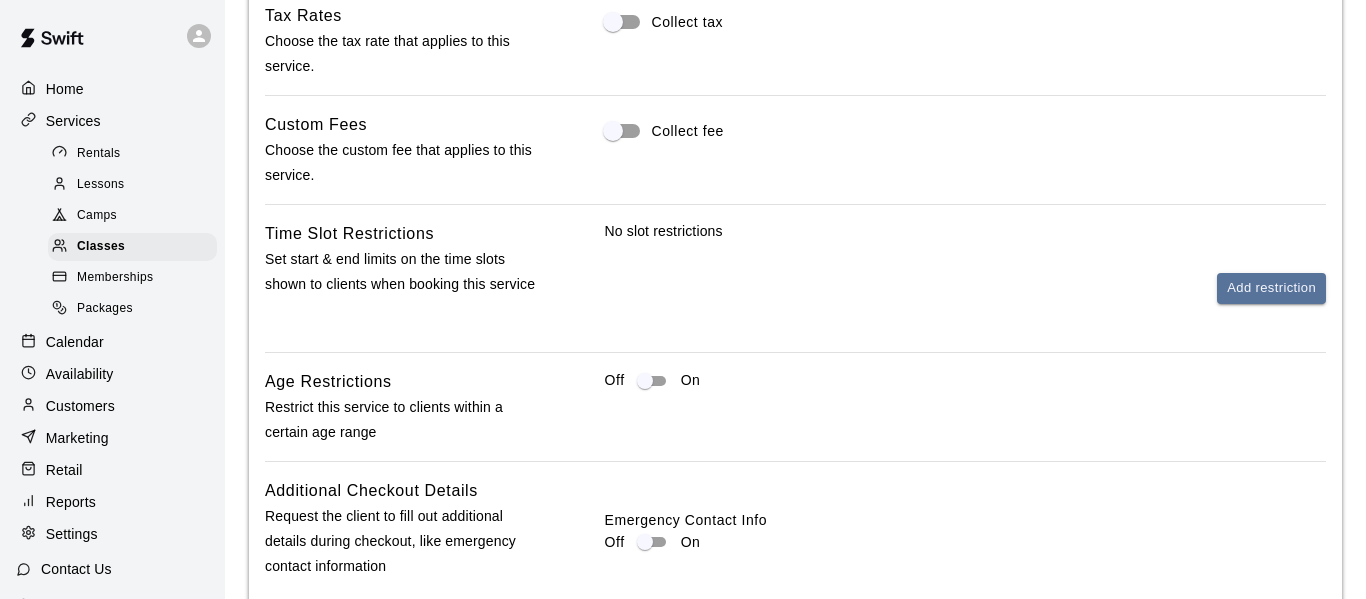scroll, scrollTop: 2682, scrollLeft: 0, axis: vertical 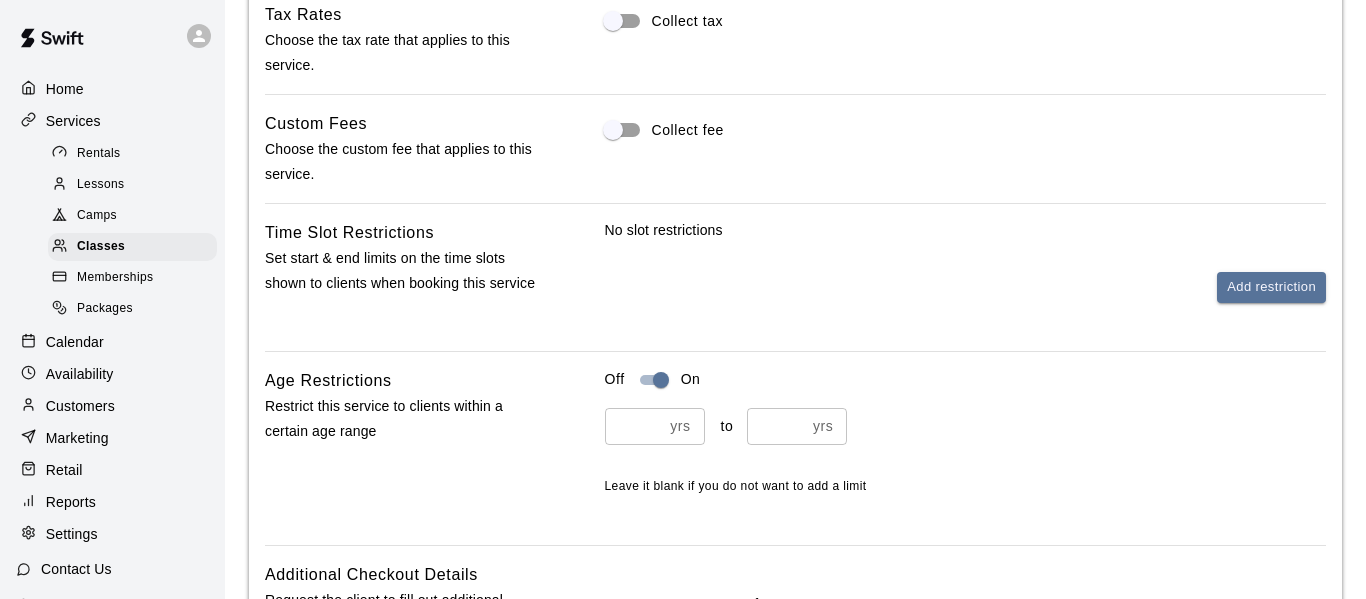 click on "yrs ​" at bounding box center (655, 426) 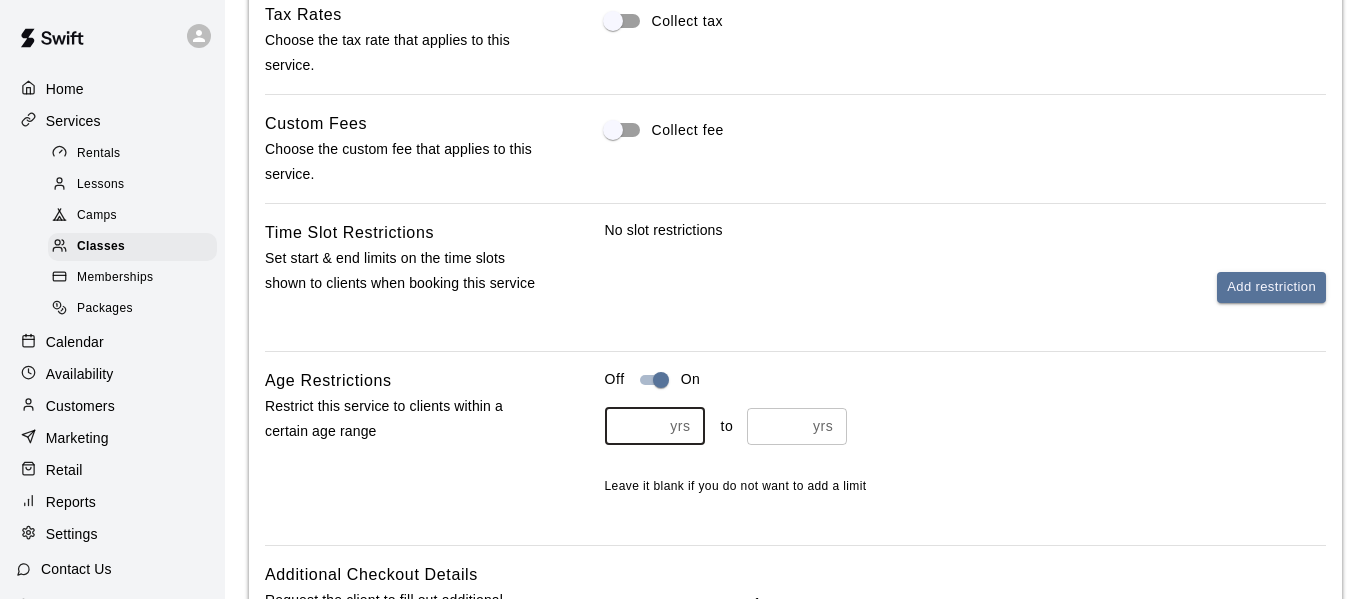 click on "*" at bounding box center [634, 426] 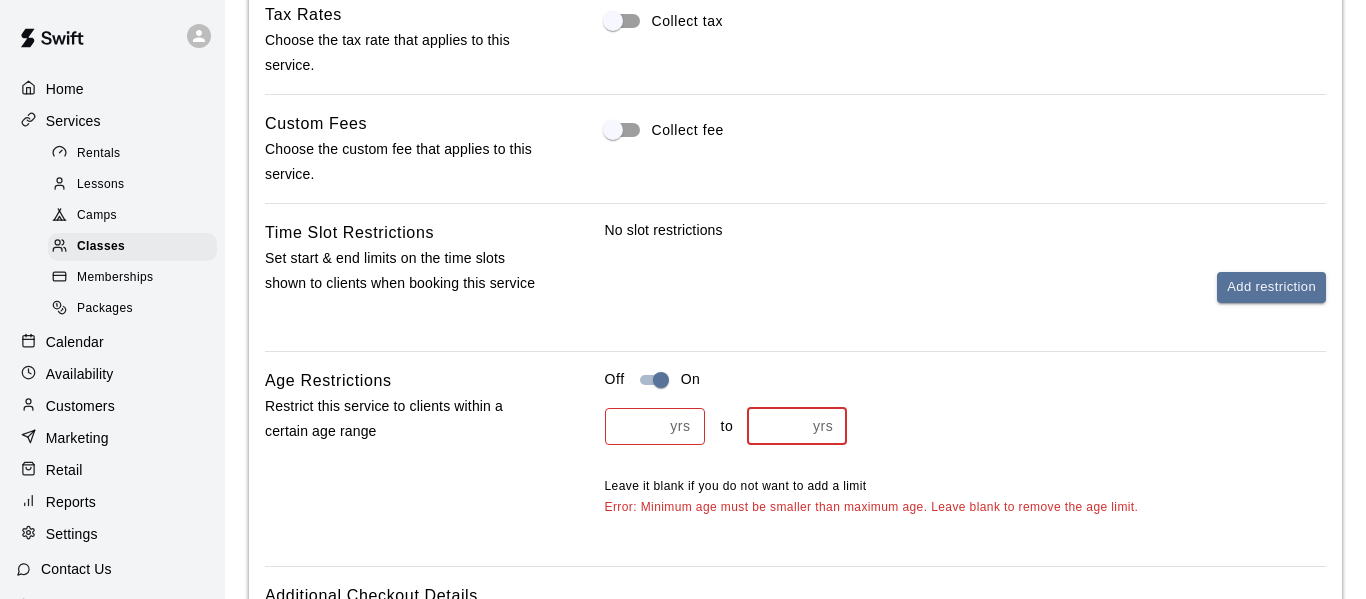 click on "*" at bounding box center (776, 426) 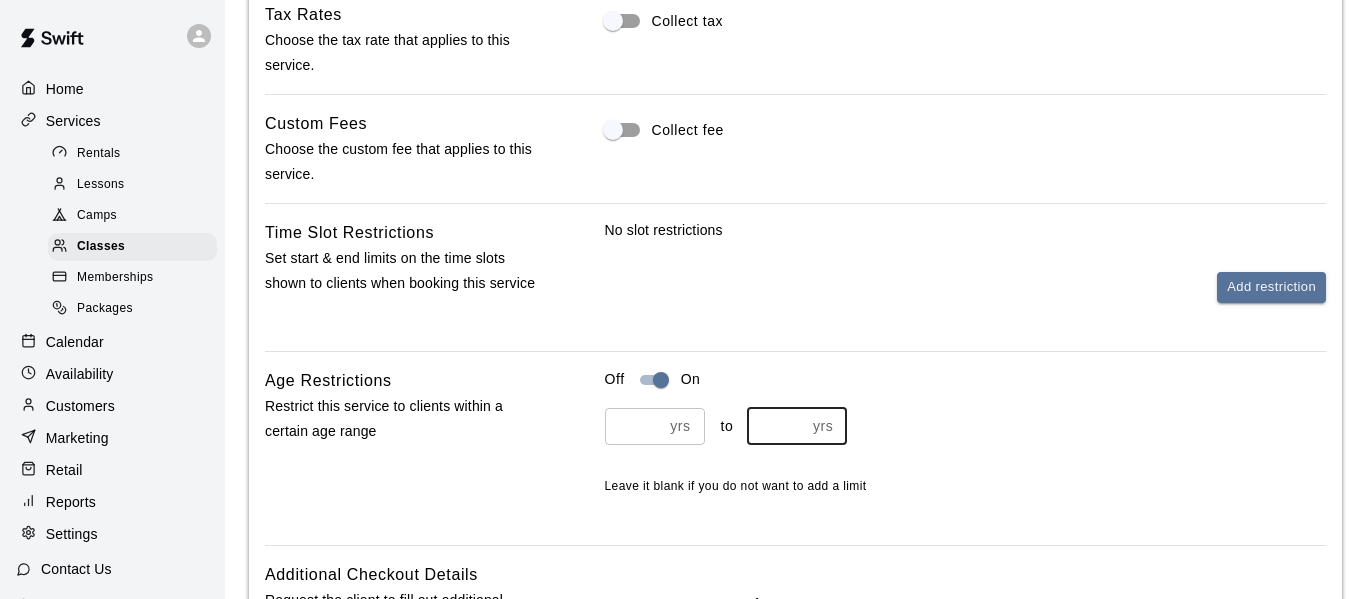 click on "*" at bounding box center [776, 426] 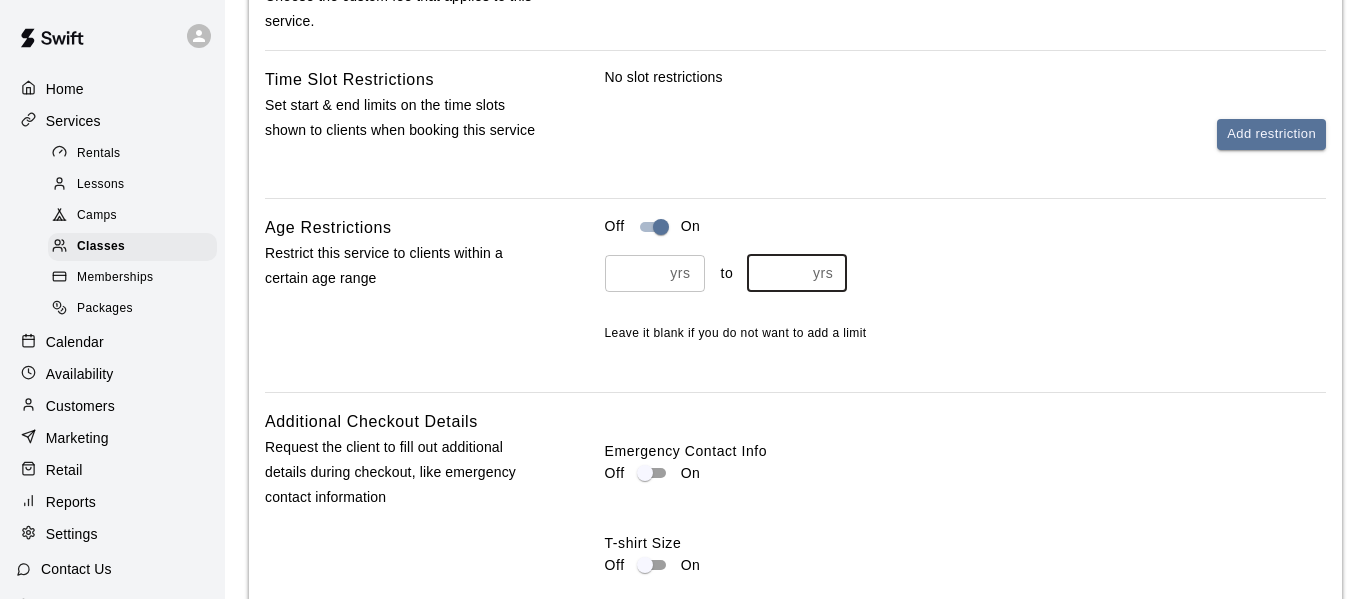 scroll, scrollTop: 2837, scrollLeft: 0, axis: vertical 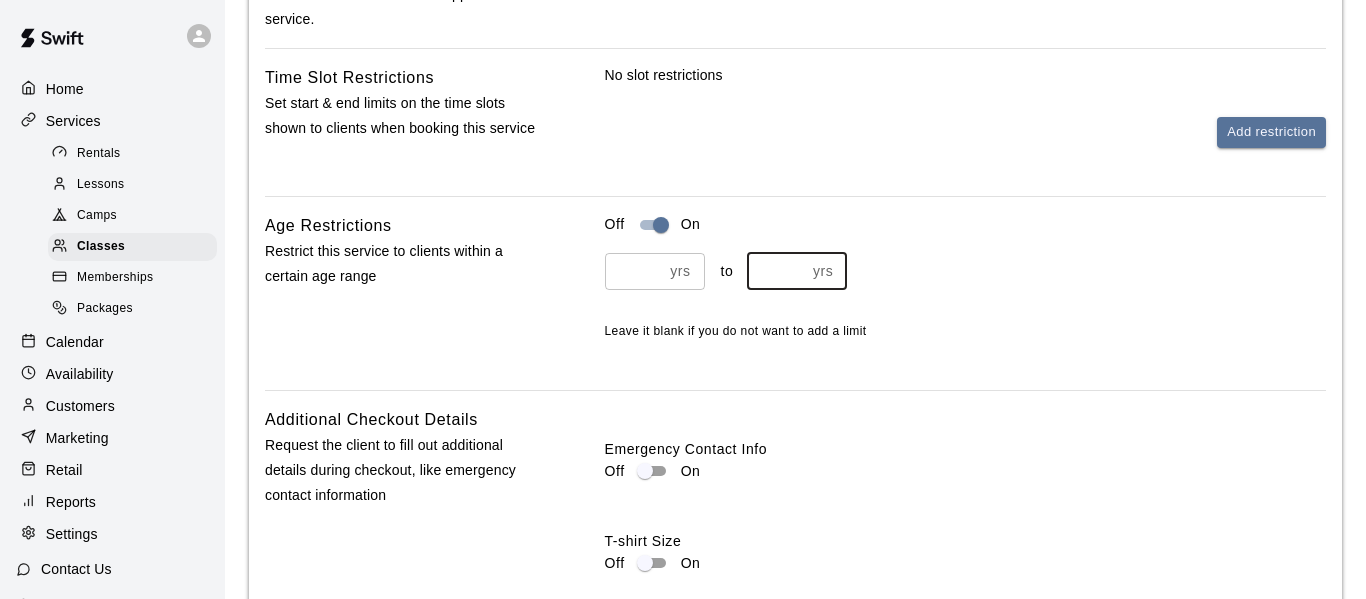 click on "**" at bounding box center (776, 271) 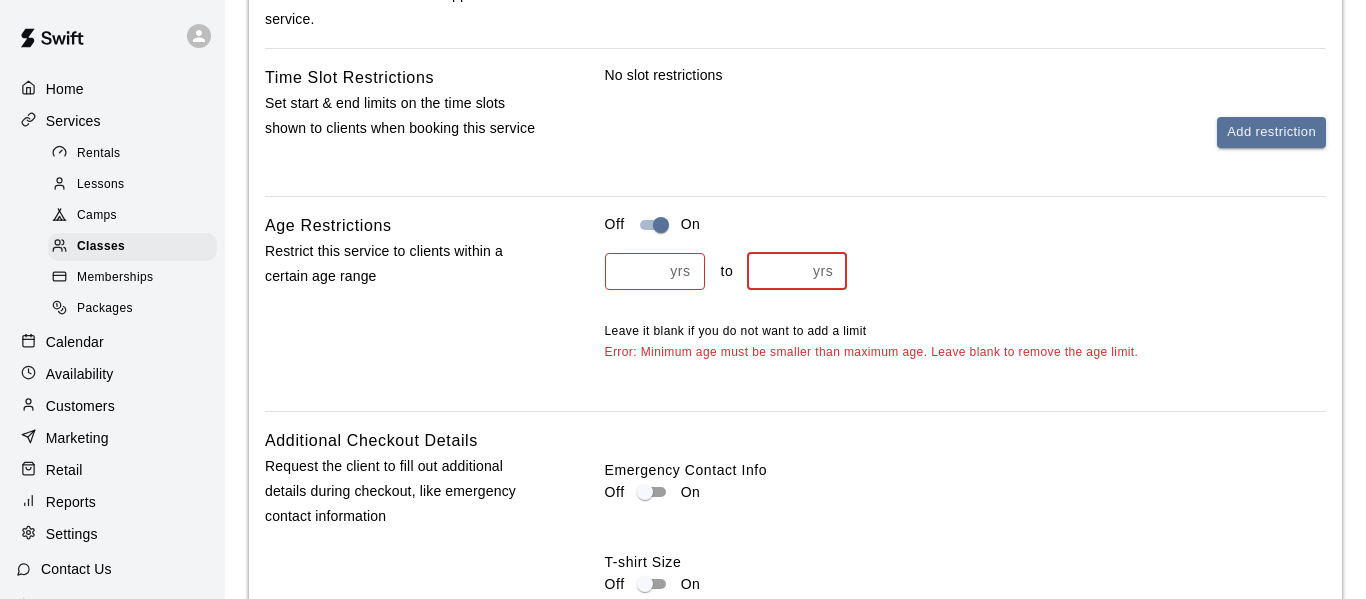 click on "*" at bounding box center [776, 271] 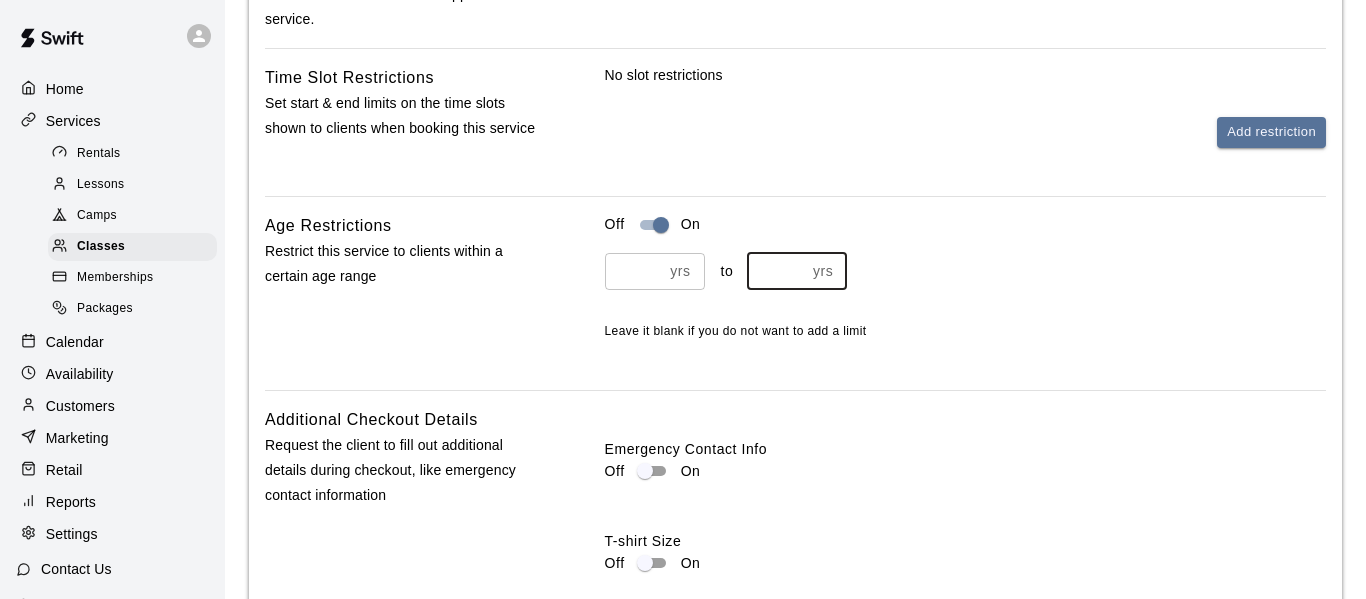 type on "**" 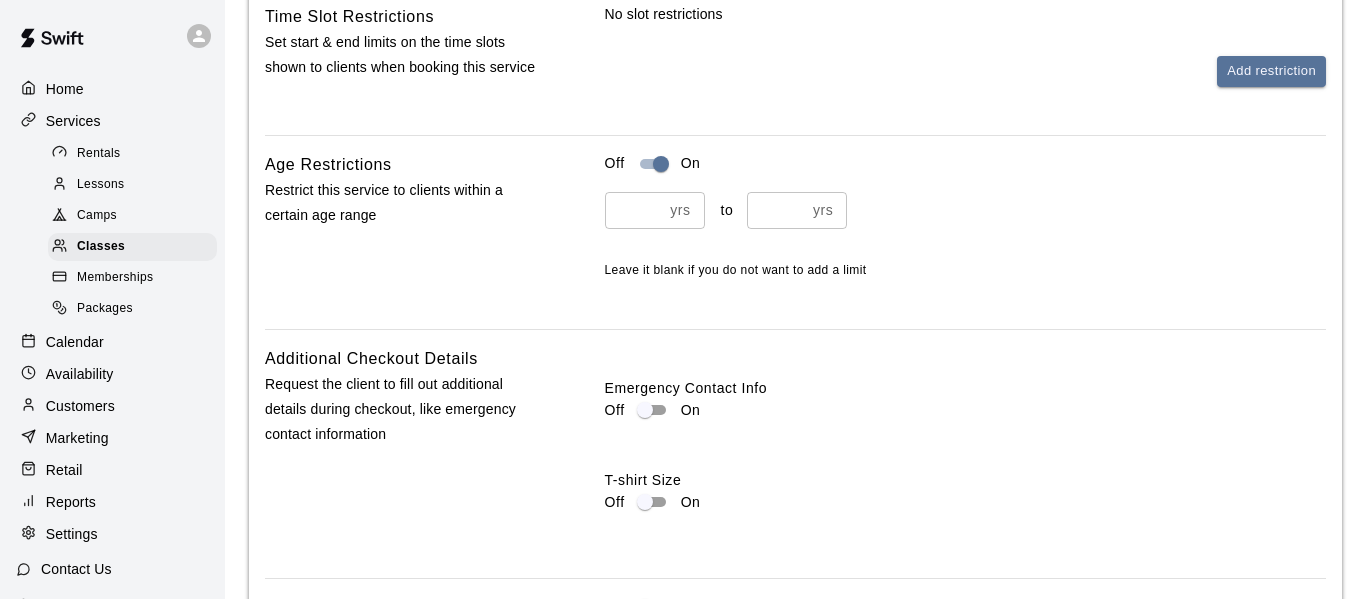 scroll, scrollTop: 2906, scrollLeft: 0, axis: vertical 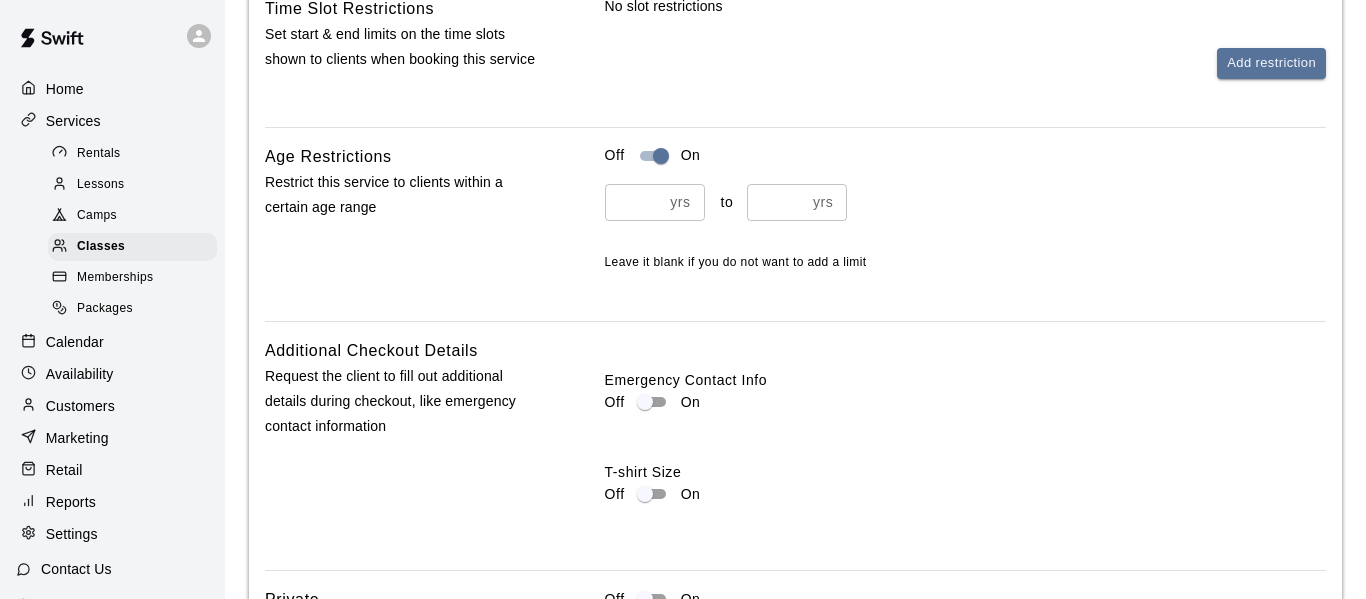 type on "*" 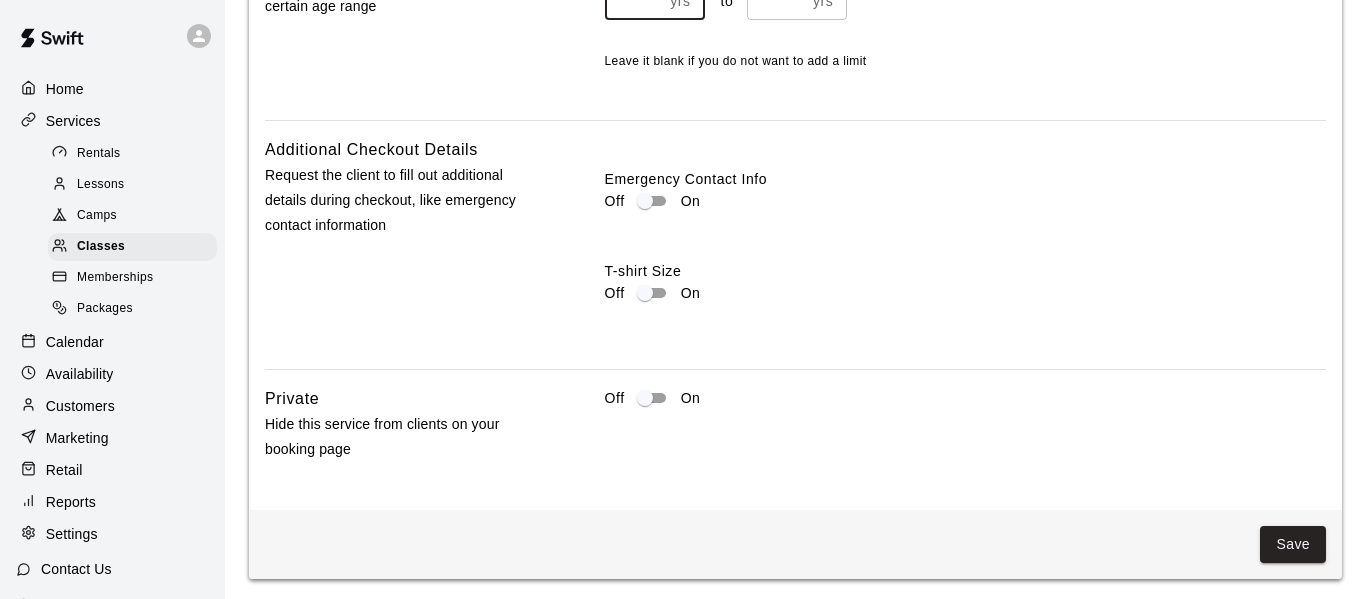 scroll, scrollTop: 3111, scrollLeft: 0, axis: vertical 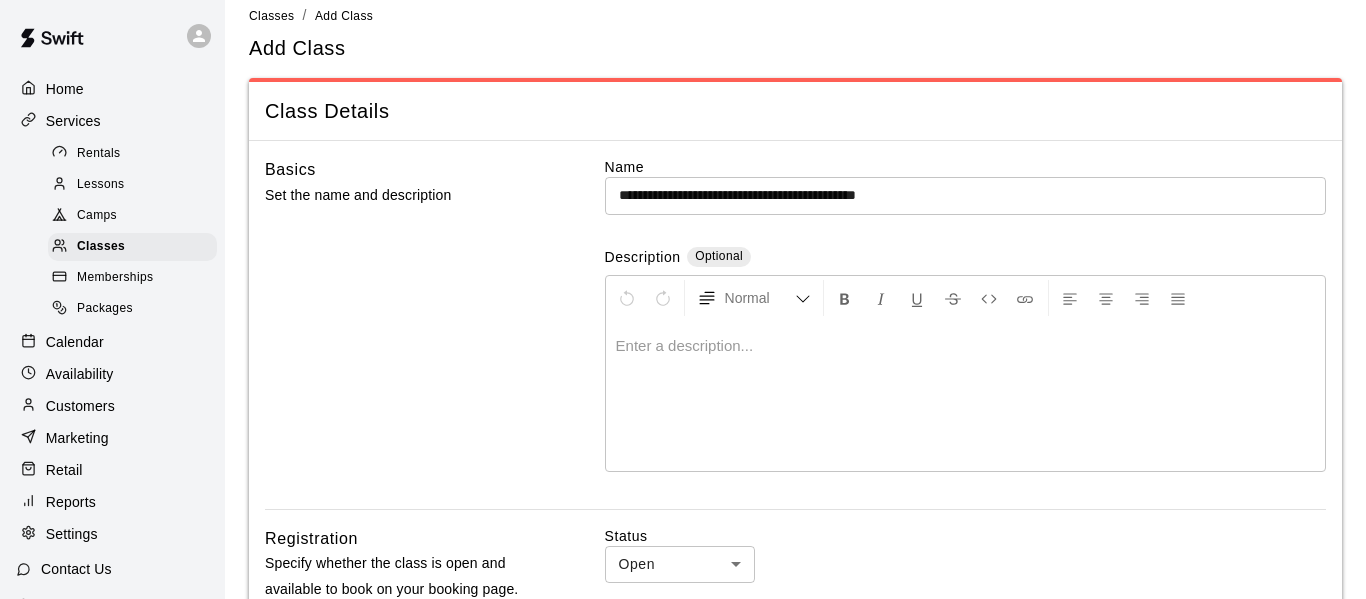 click at bounding box center [965, 396] 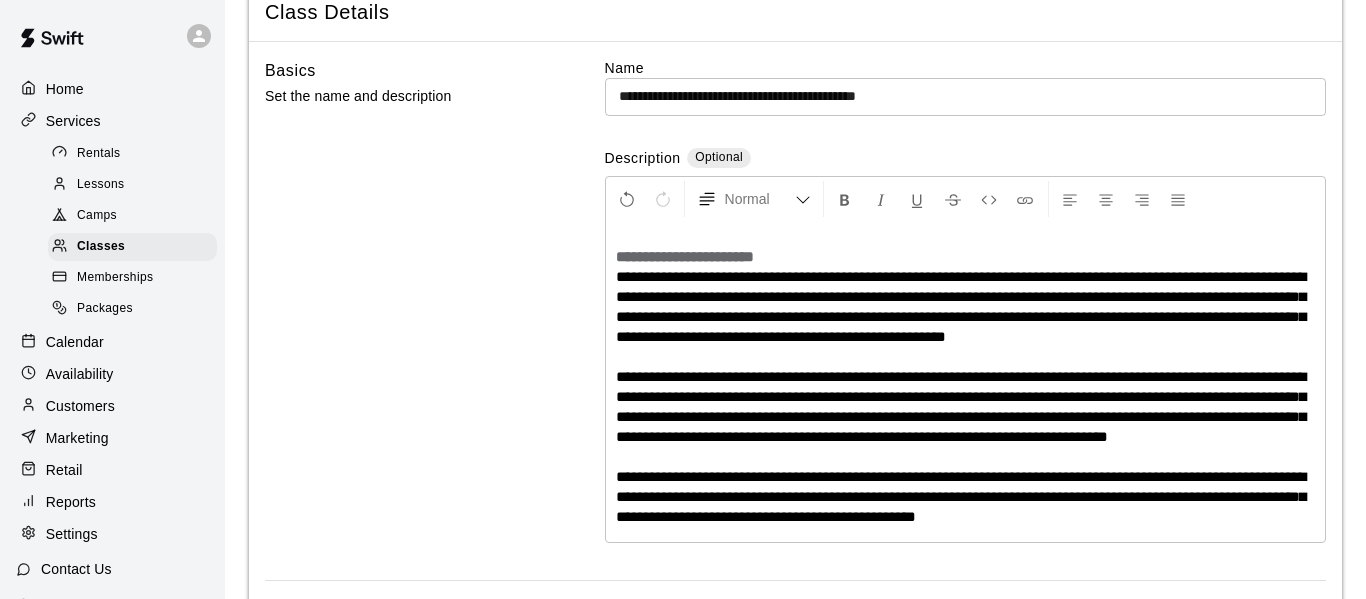 scroll, scrollTop: 121, scrollLeft: 0, axis: vertical 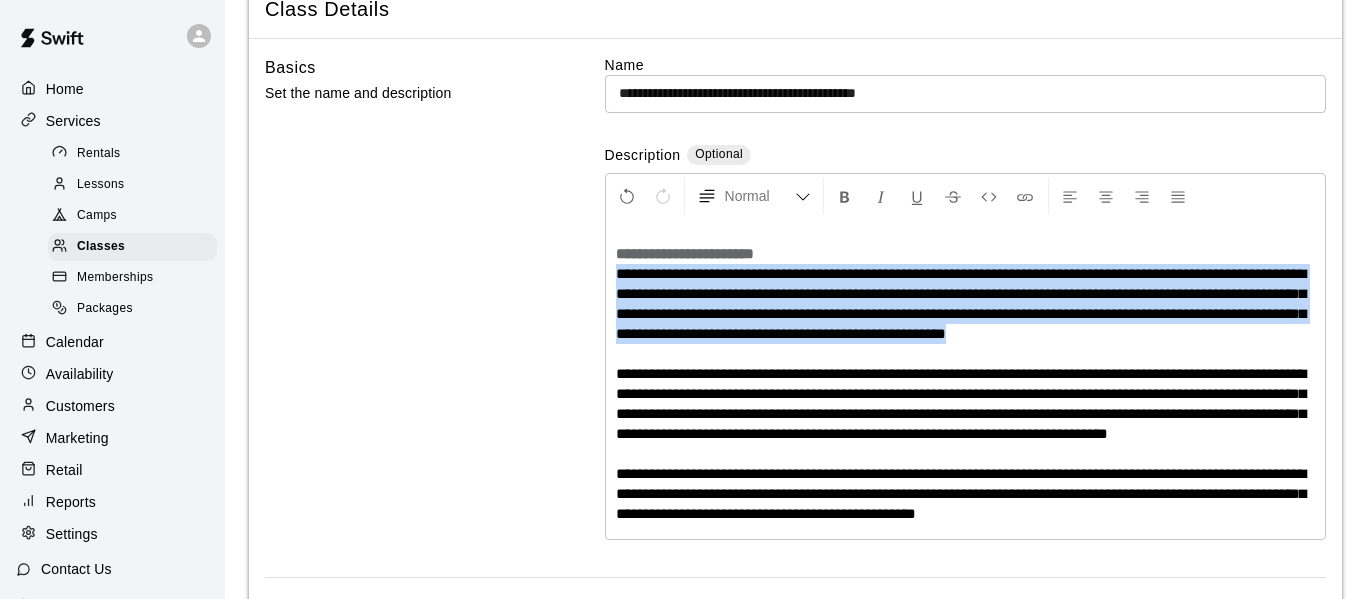 drag, startPoint x: 1290, startPoint y: 337, endPoint x: 596, endPoint y: 275, distance: 696.764 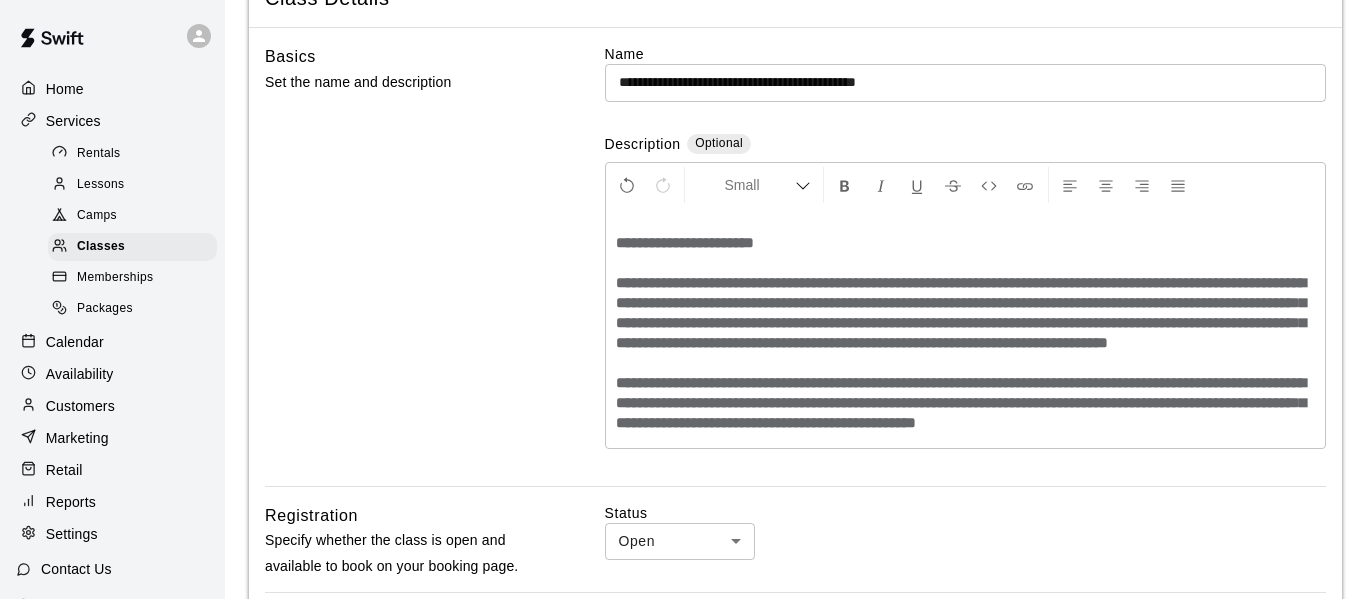 scroll, scrollTop: 135, scrollLeft: 0, axis: vertical 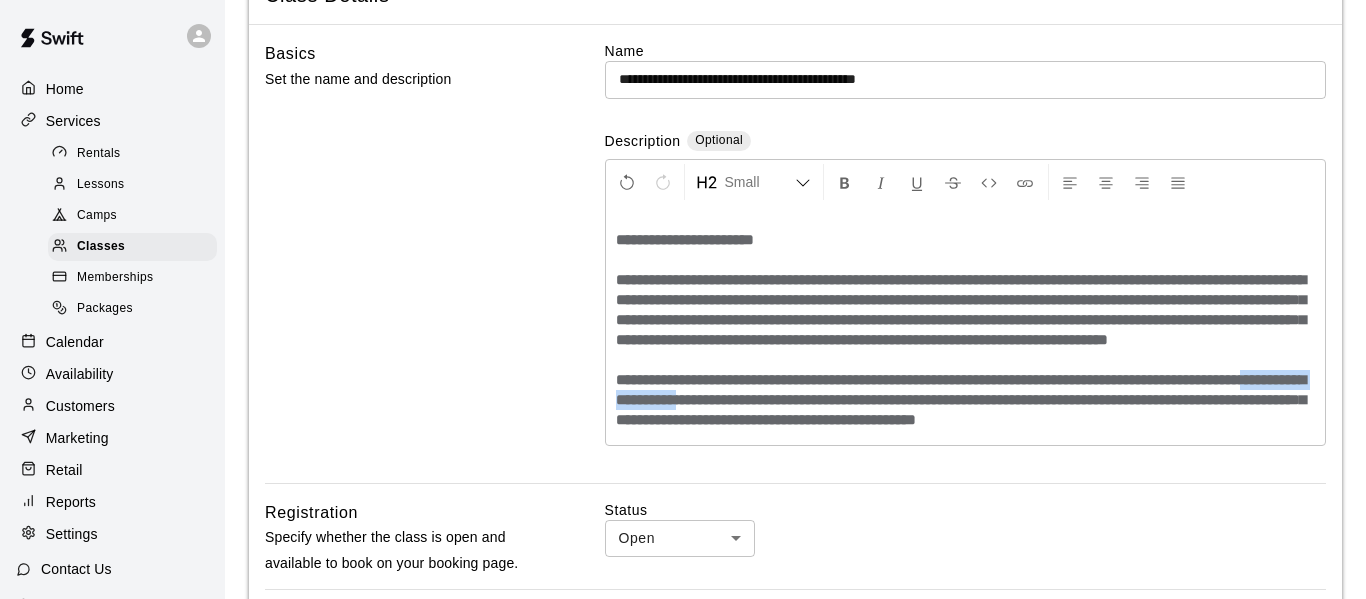 drag, startPoint x: 1034, startPoint y: 435, endPoint x: 864, endPoint y: 444, distance: 170.23807 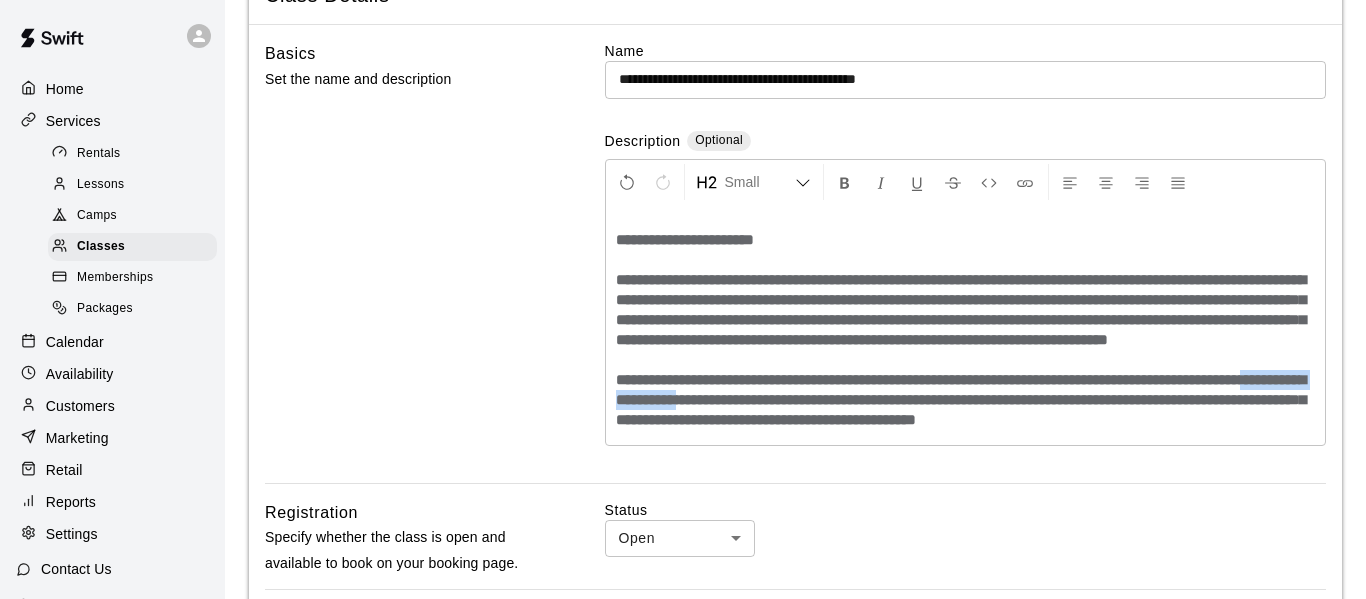click on "**********" at bounding box center [961, 399] 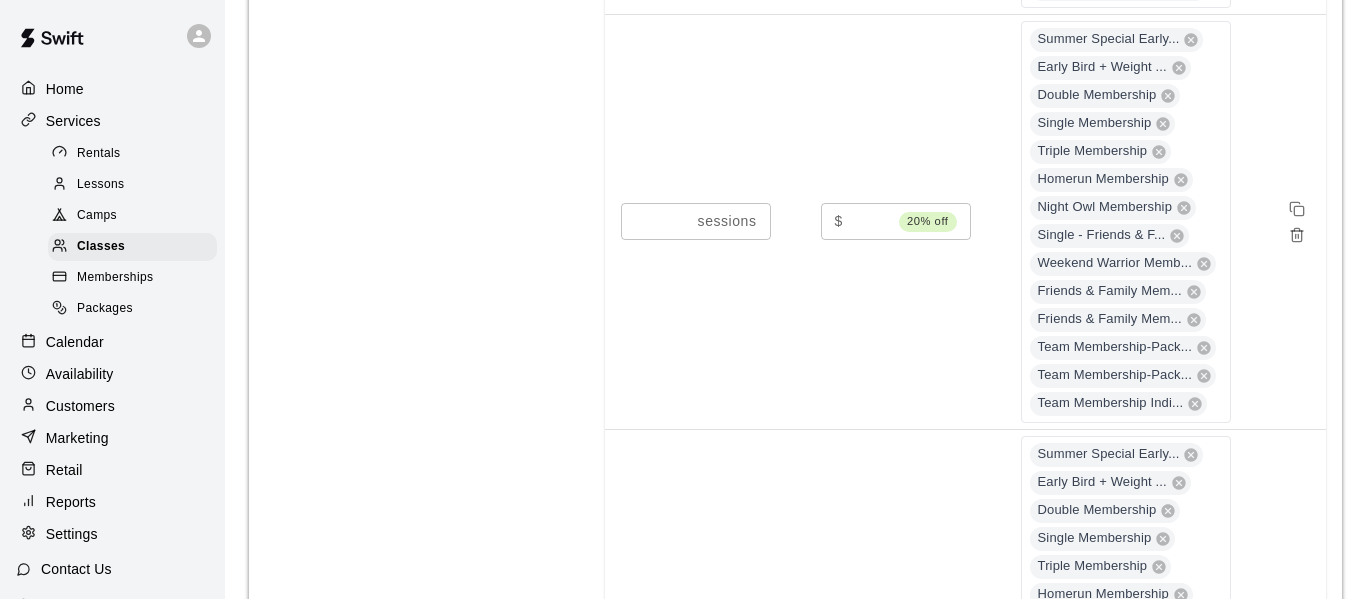scroll, scrollTop: 3261, scrollLeft: 0, axis: vertical 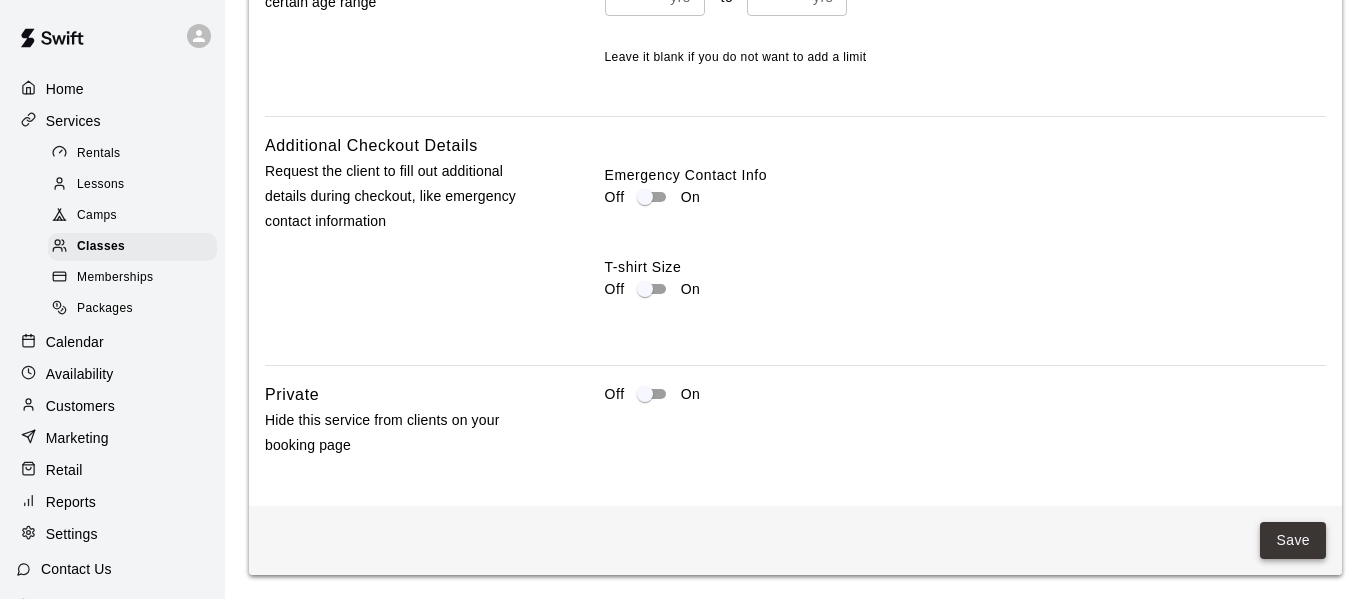 click on "Save" at bounding box center [1293, 540] 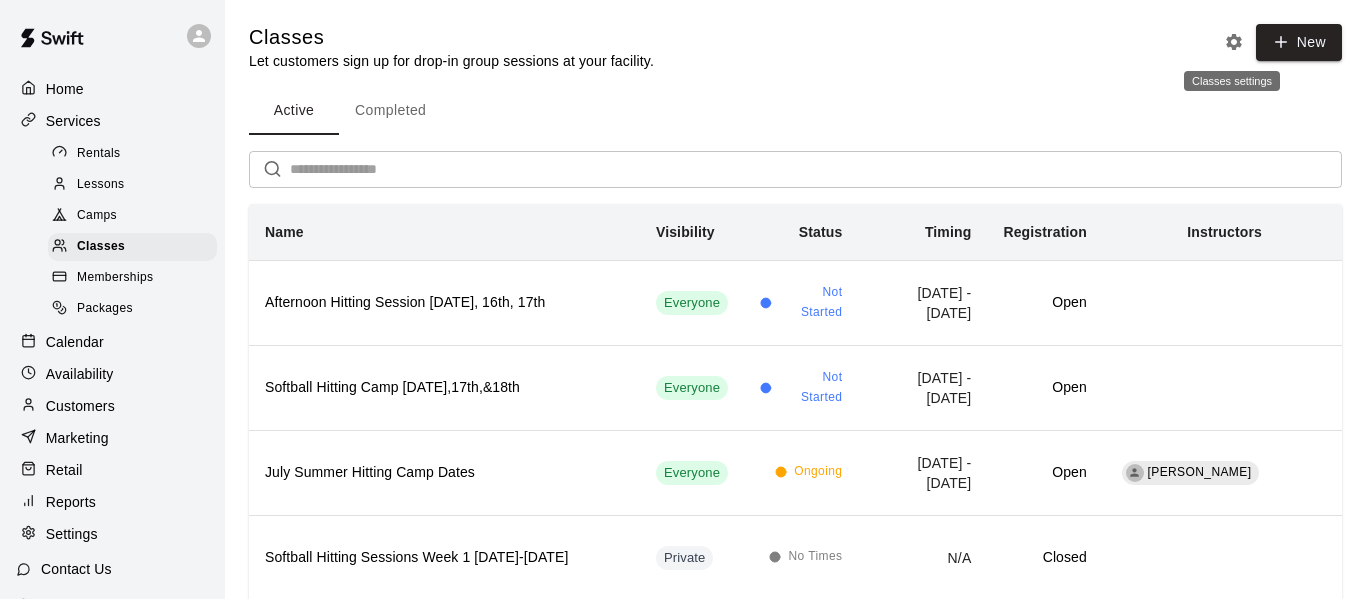 click at bounding box center [1234, 42] 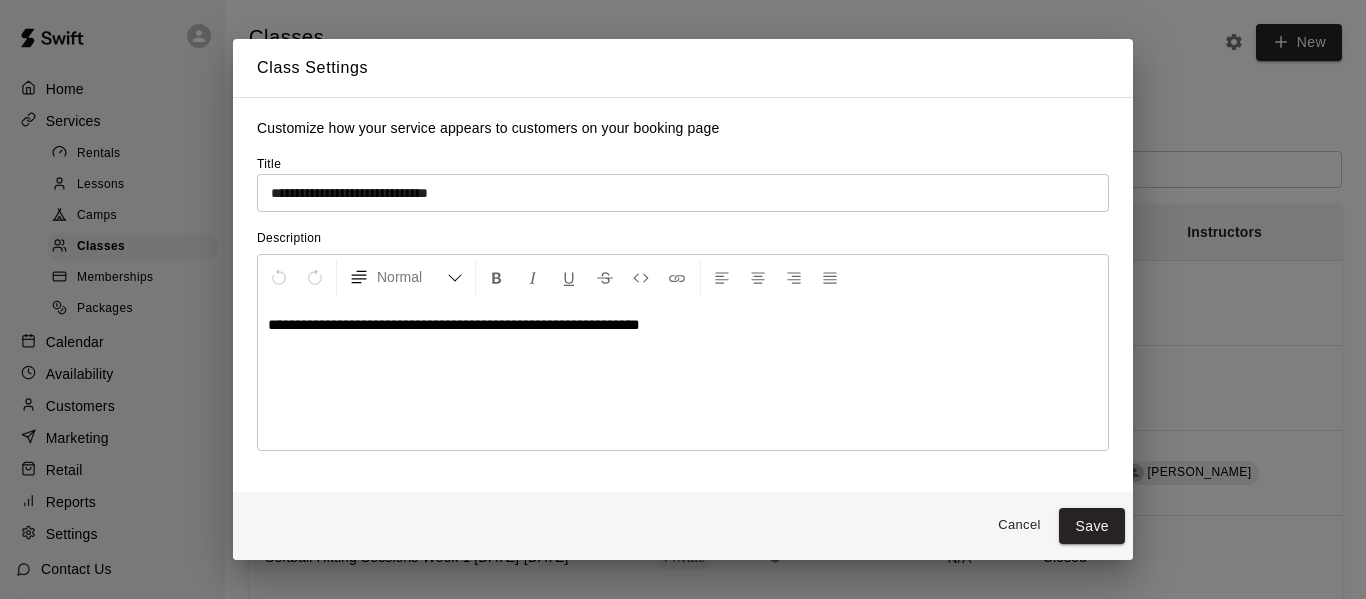 click on "**********" at bounding box center (683, 299) 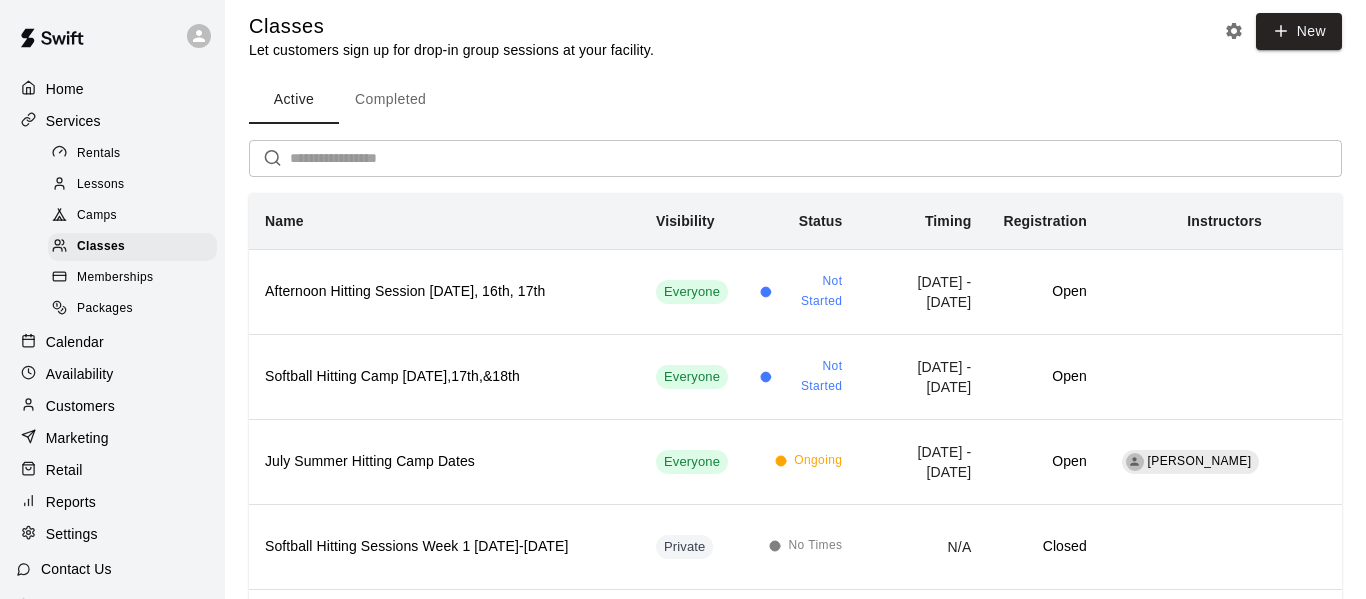 scroll, scrollTop: 0, scrollLeft: 0, axis: both 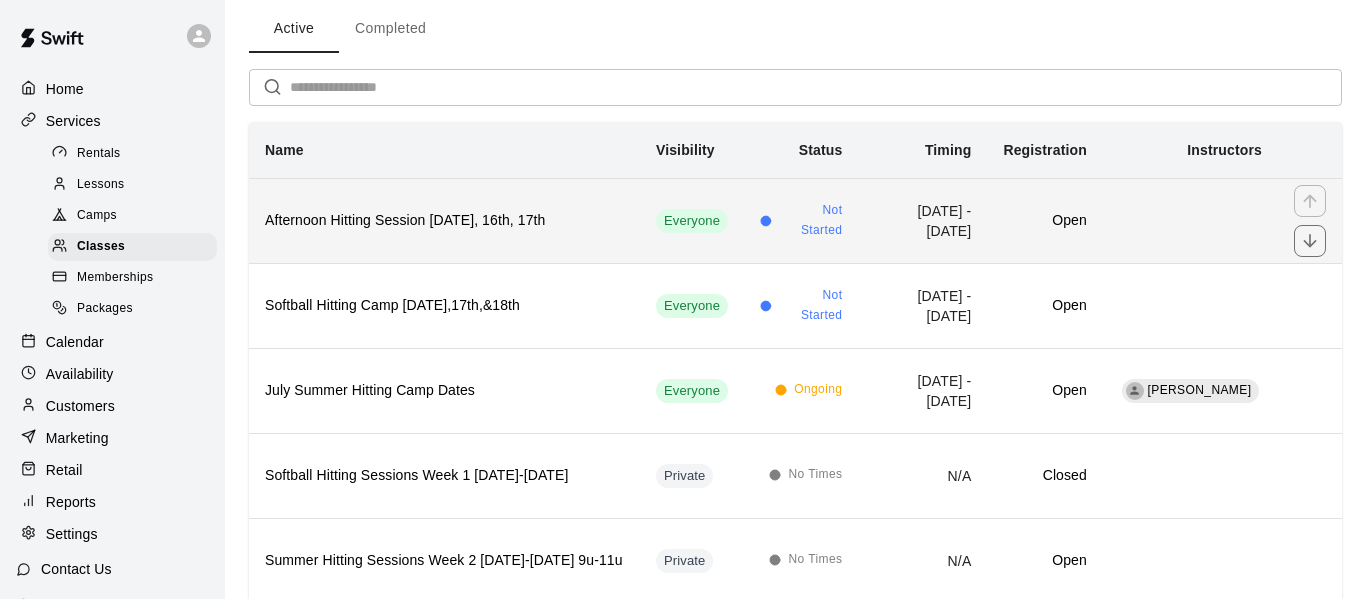 click on "Afternoon Hitting Session July 15th, 16th, 17th" at bounding box center (444, 220) 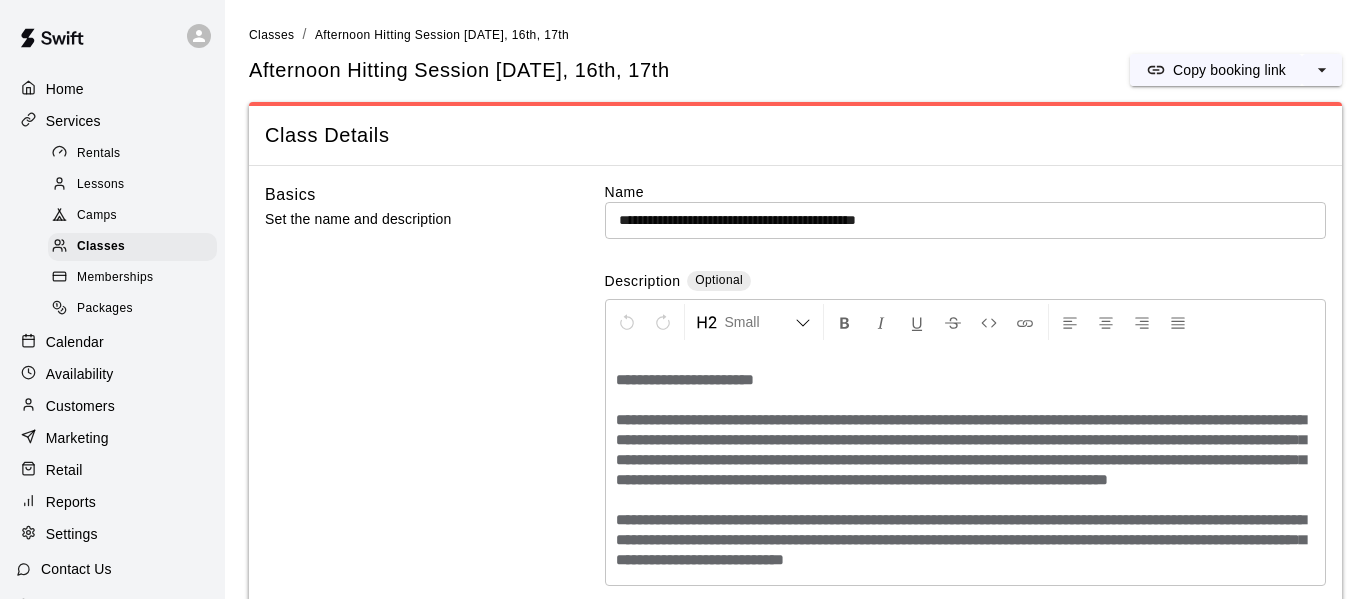 scroll, scrollTop: 30, scrollLeft: 0, axis: vertical 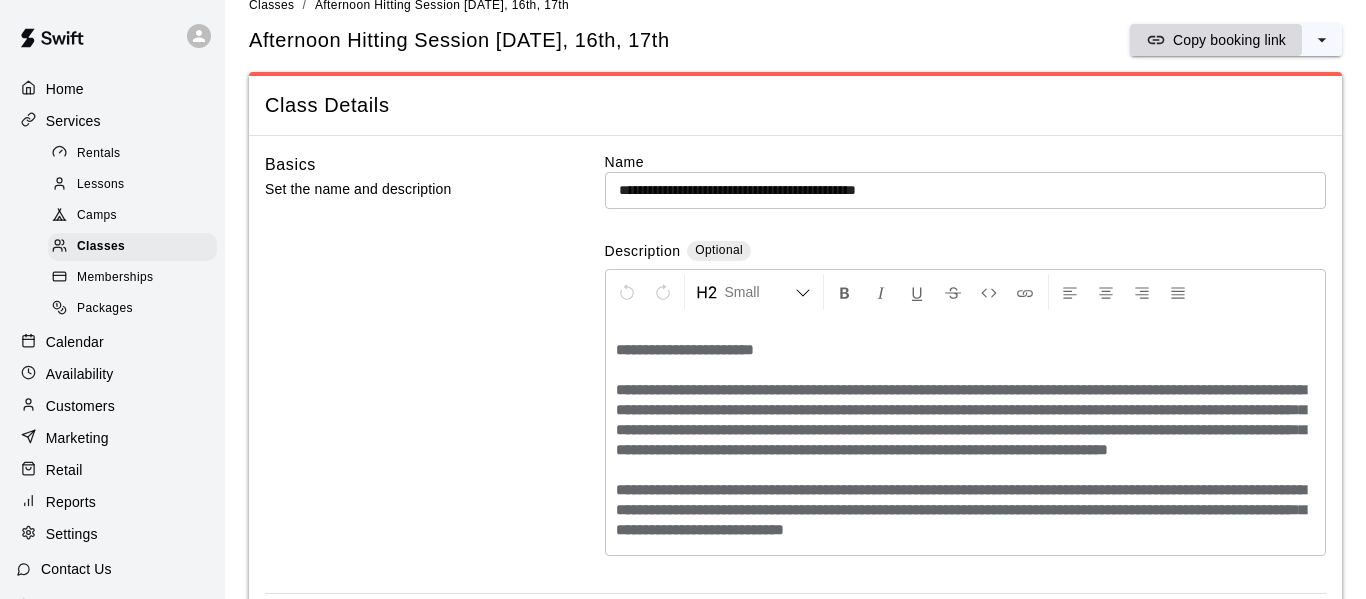 click on "Copy booking link" at bounding box center [1229, 40] 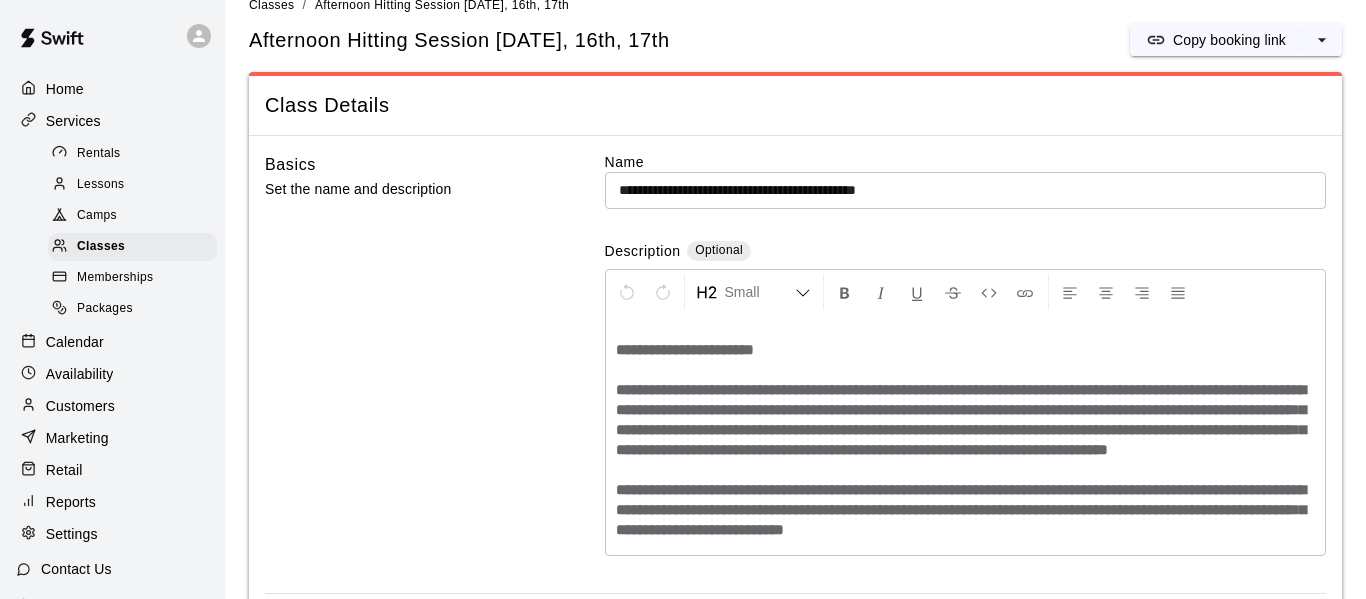 click on "Home" at bounding box center [112, 89] 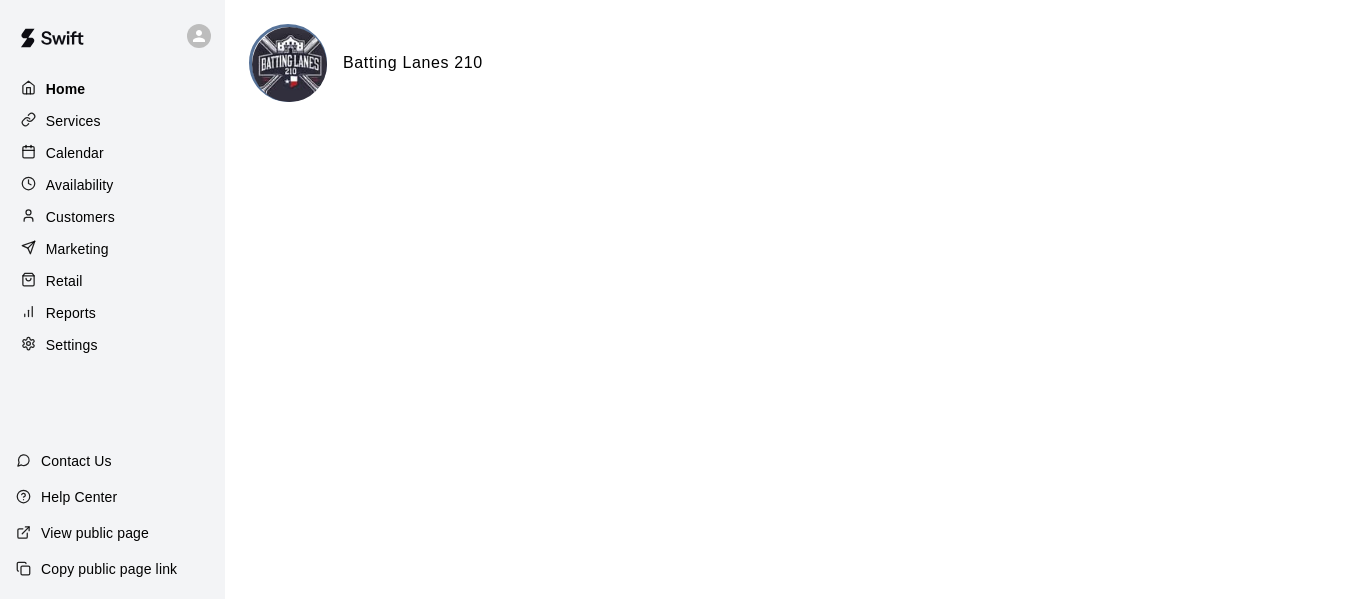 scroll, scrollTop: 0, scrollLeft: 0, axis: both 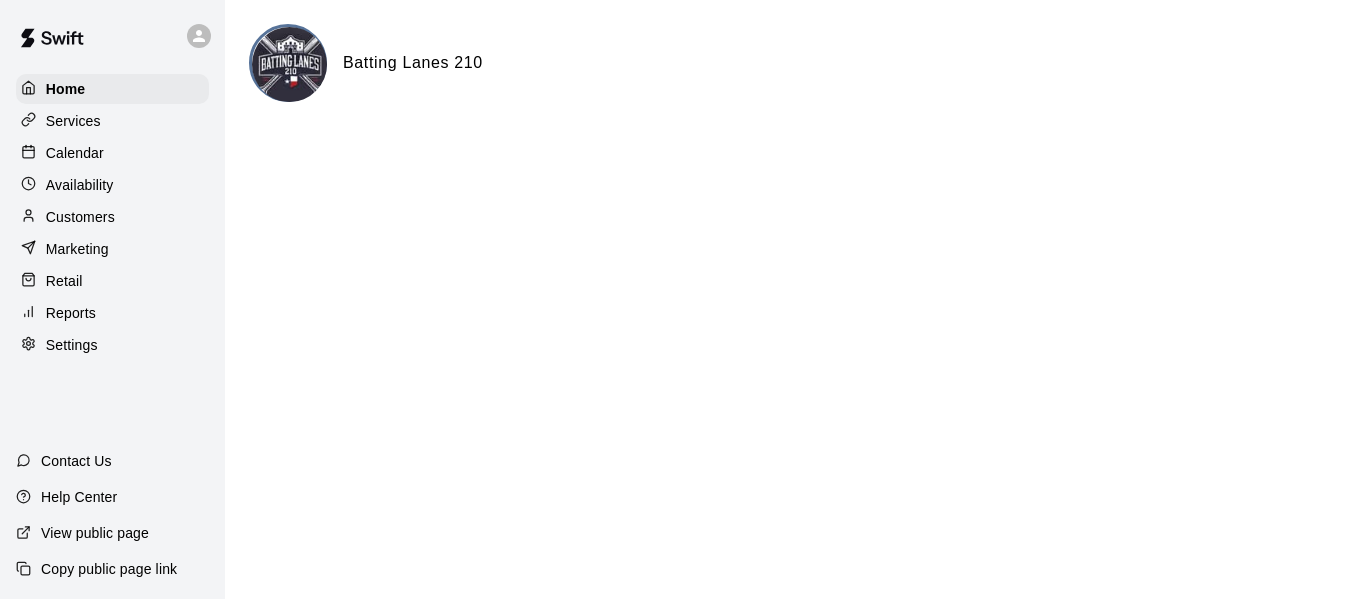 click on "Calendar" at bounding box center [75, 153] 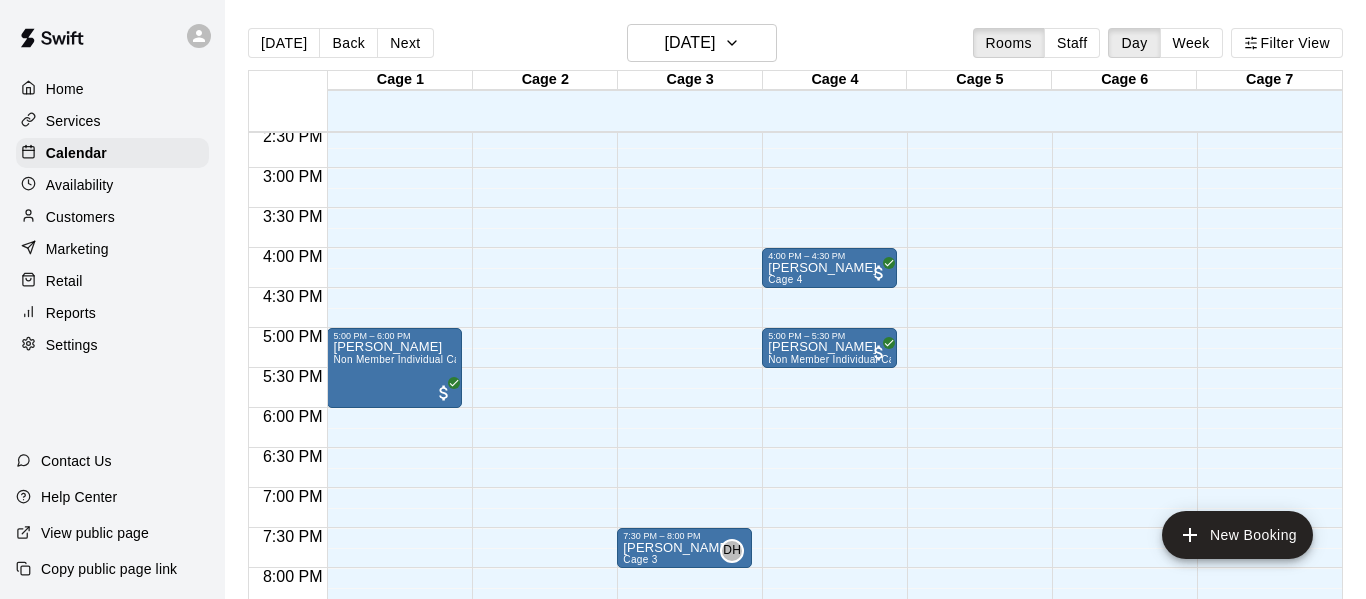 scroll, scrollTop: 1173, scrollLeft: 0, axis: vertical 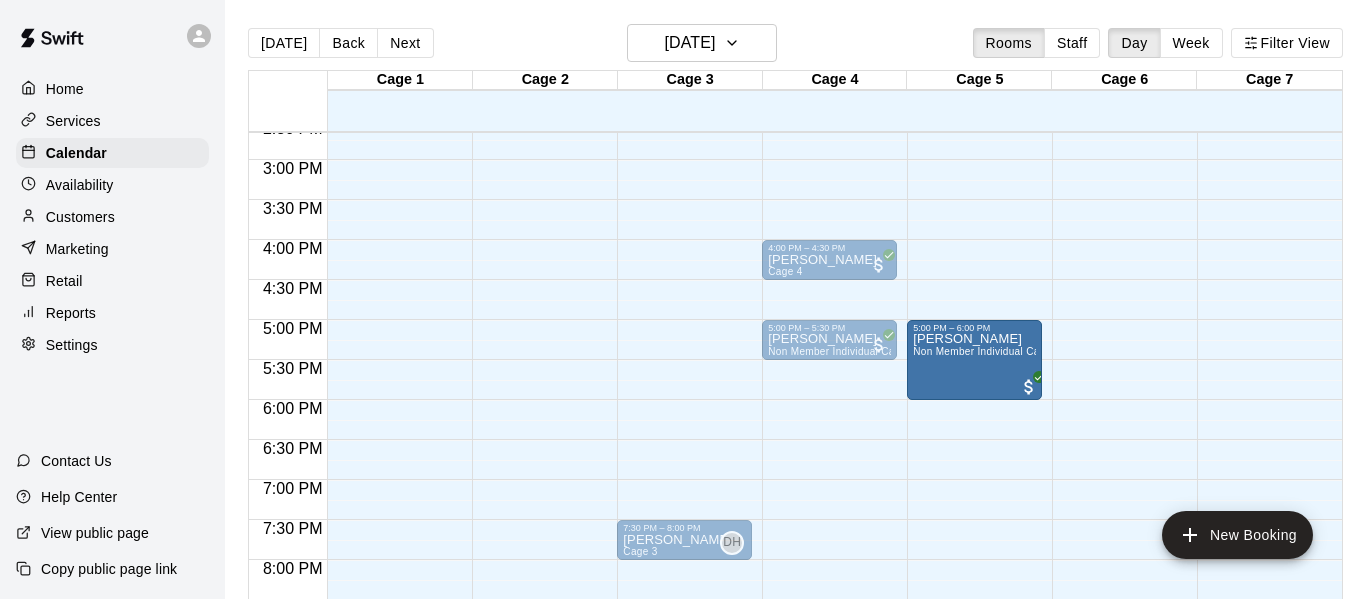 drag, startPoint x: 383, startPoint y: 349, endPoint x: 936, endPoint y: 362, distance: 553.1528 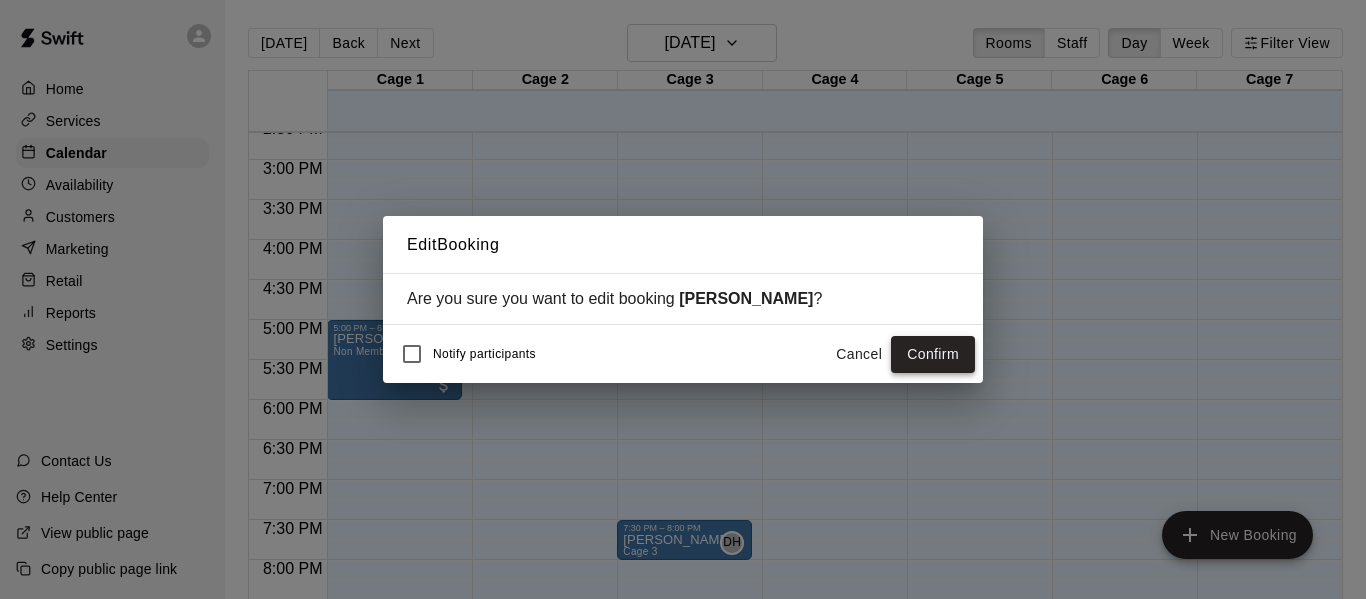 click on "Confirm" at bounding box center [933, 354] 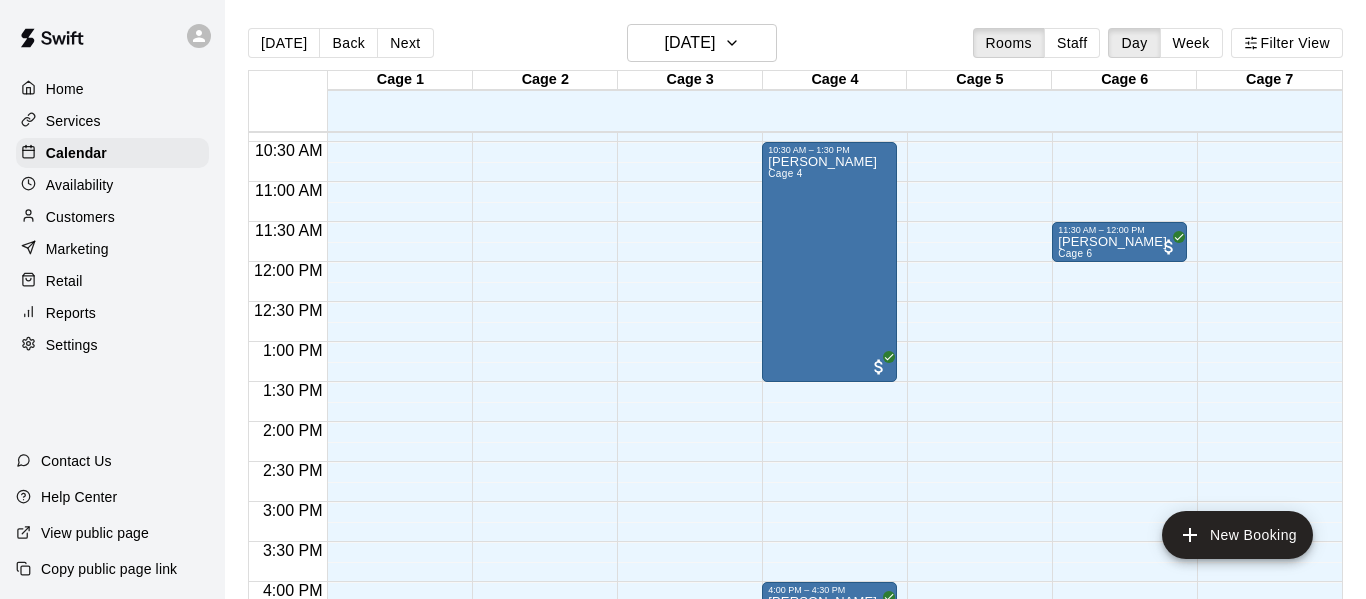scroll, scrollTop: 834, scrollLeft: 0, axis: vertical 